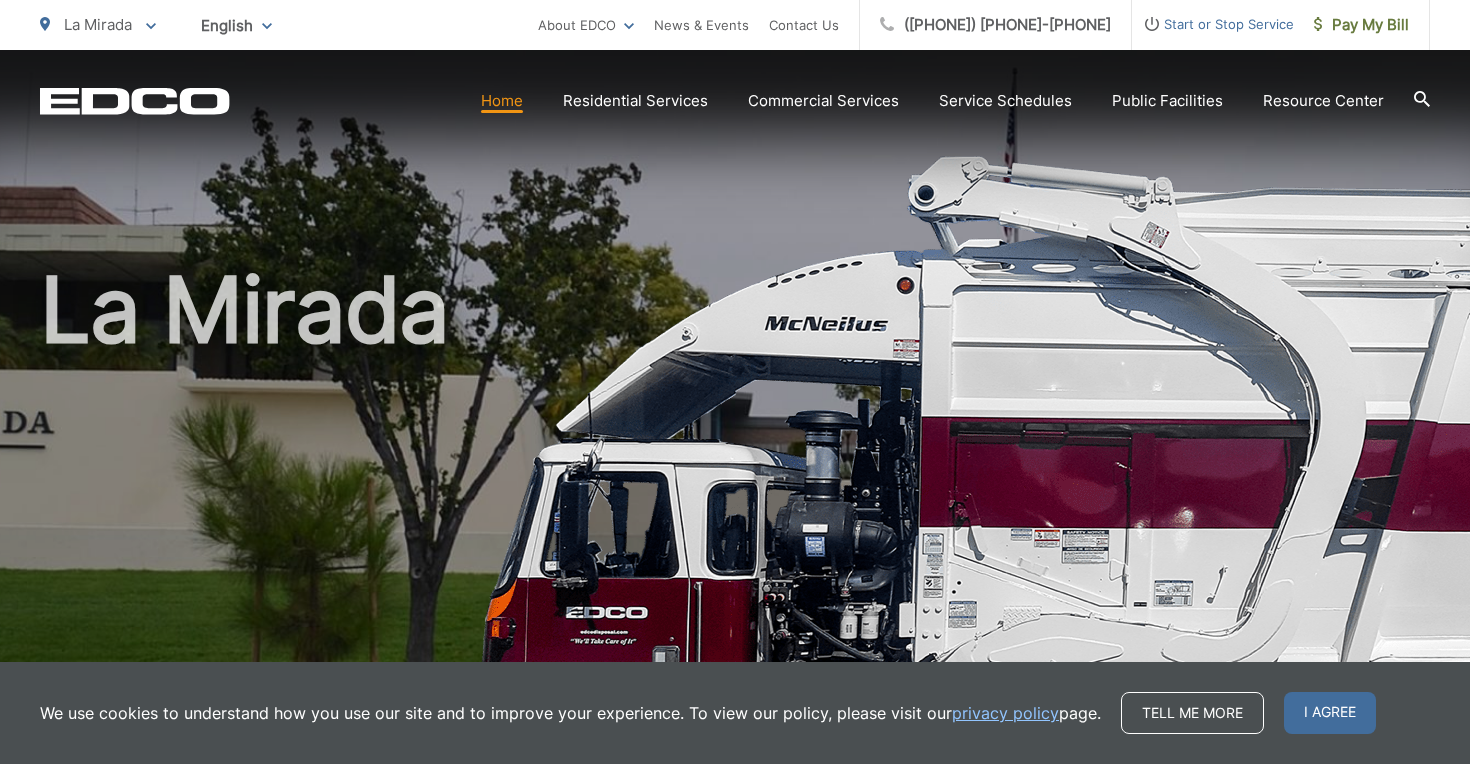 scroll, scrollTop: 0, scrollLeft: 0, axis: both 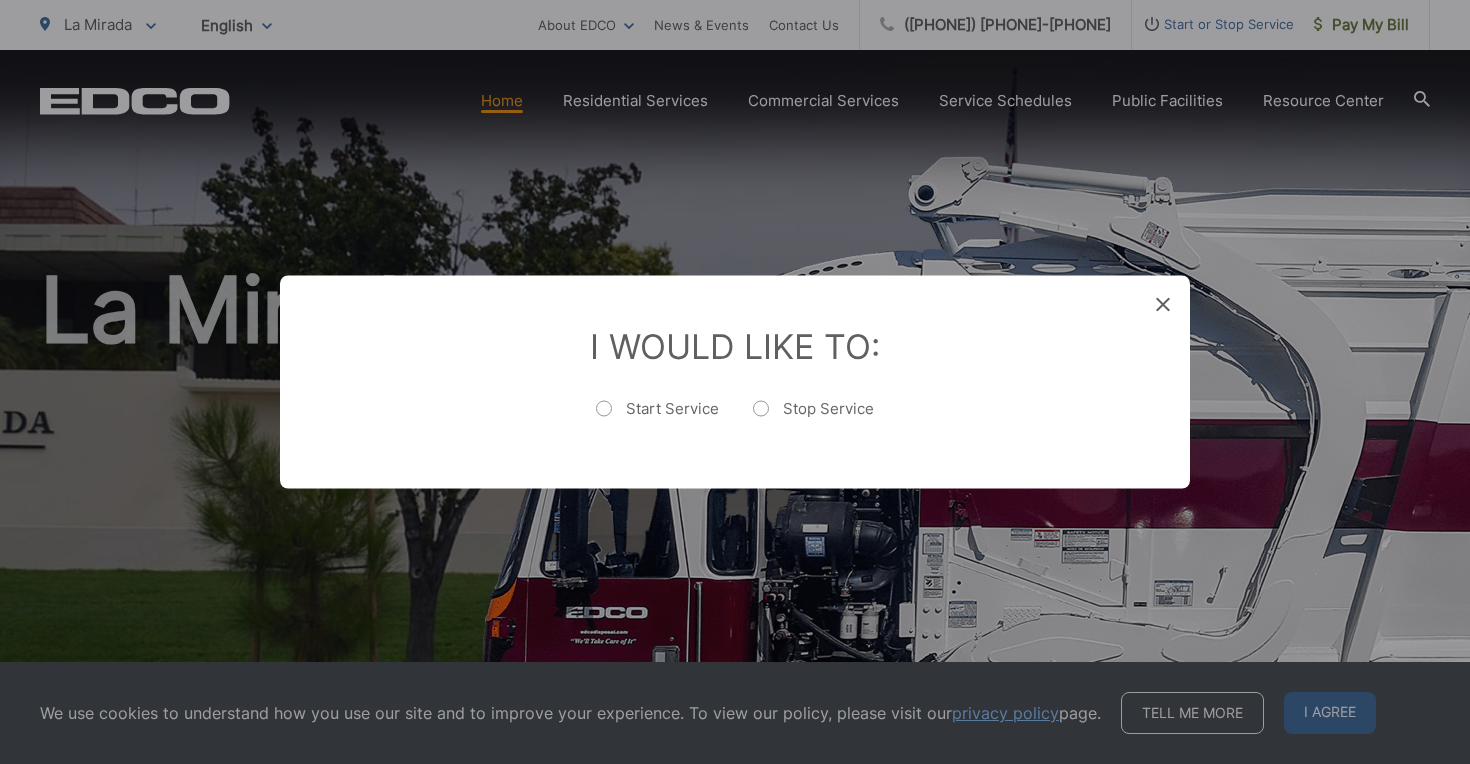 click on "Stop Service" at bounding box center [813, 419] 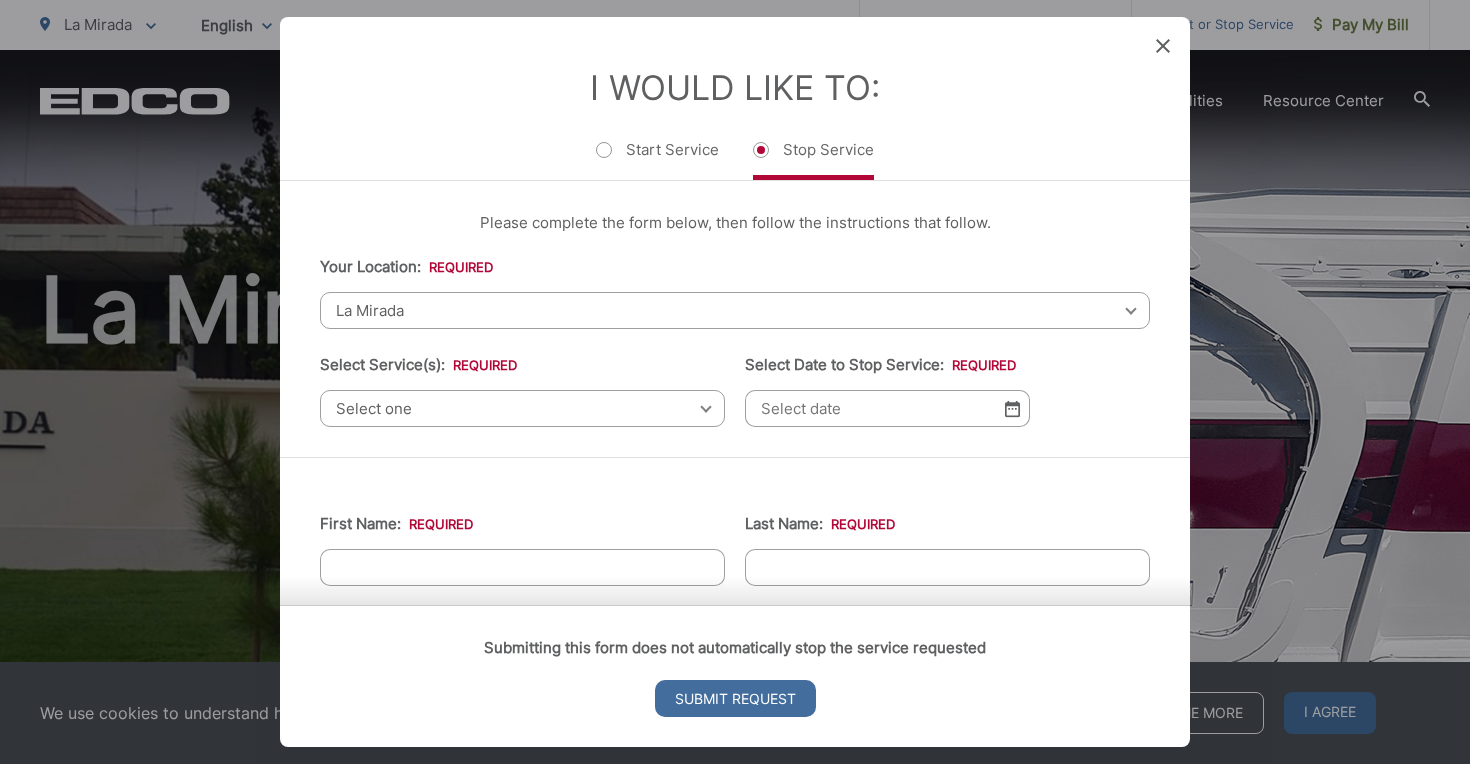 click on "Select one" at bounding box center [522, 408] 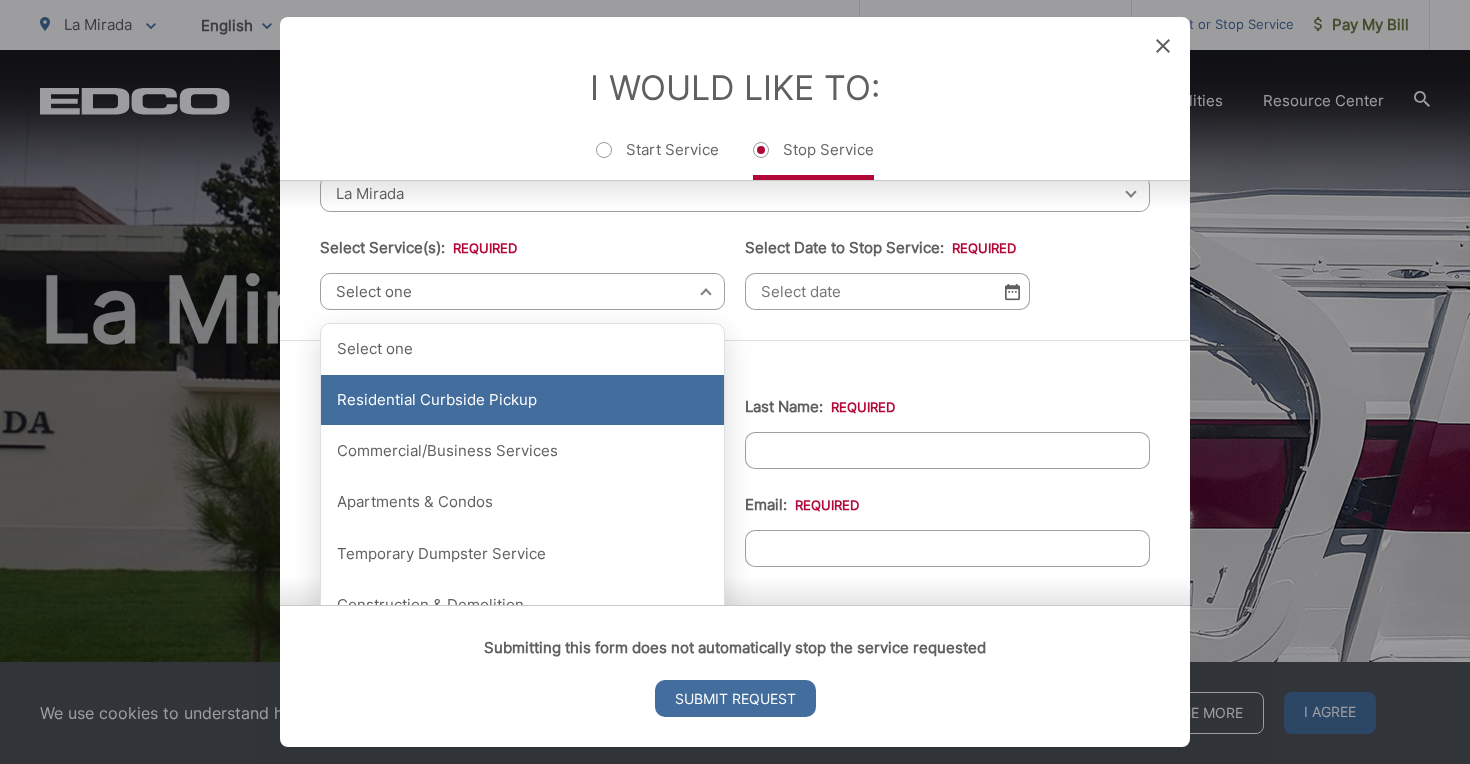 scroll, scrollTop: 128, scrollLeft: 0, axis: vertical 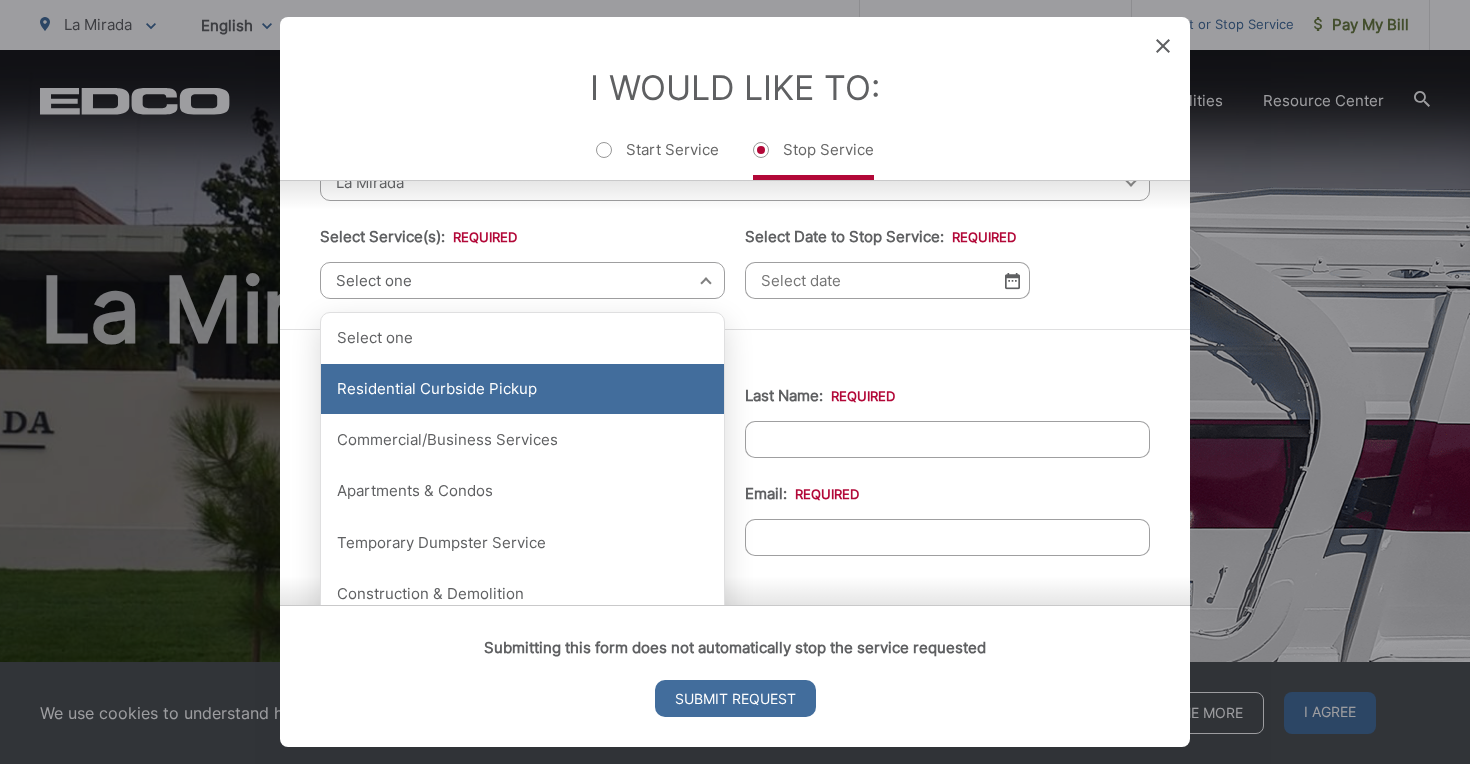 click on "Residential Curbside Pickup" at bounding box center (522, 389) 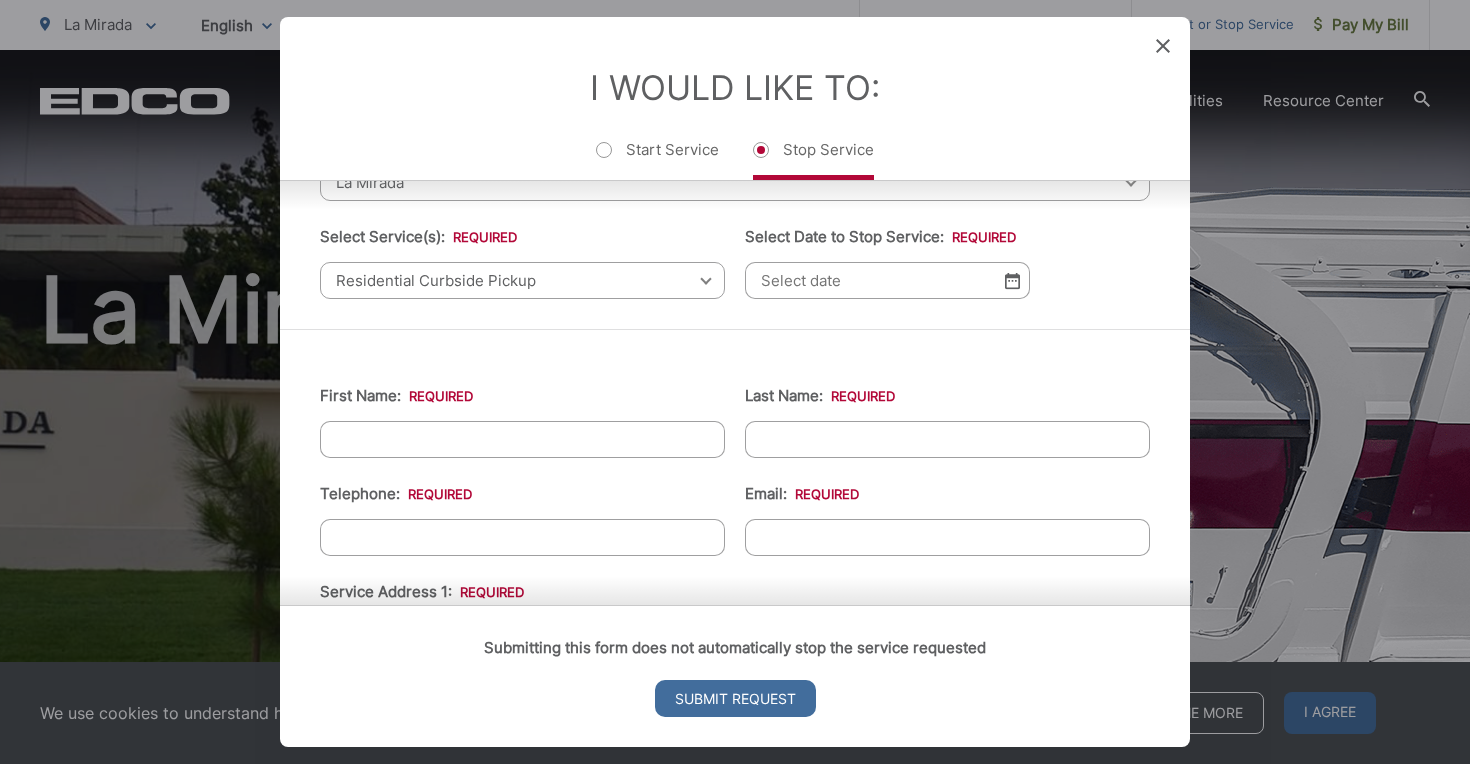 click on "Select Date to Stop Service: *" at bounding box center (887, 280) 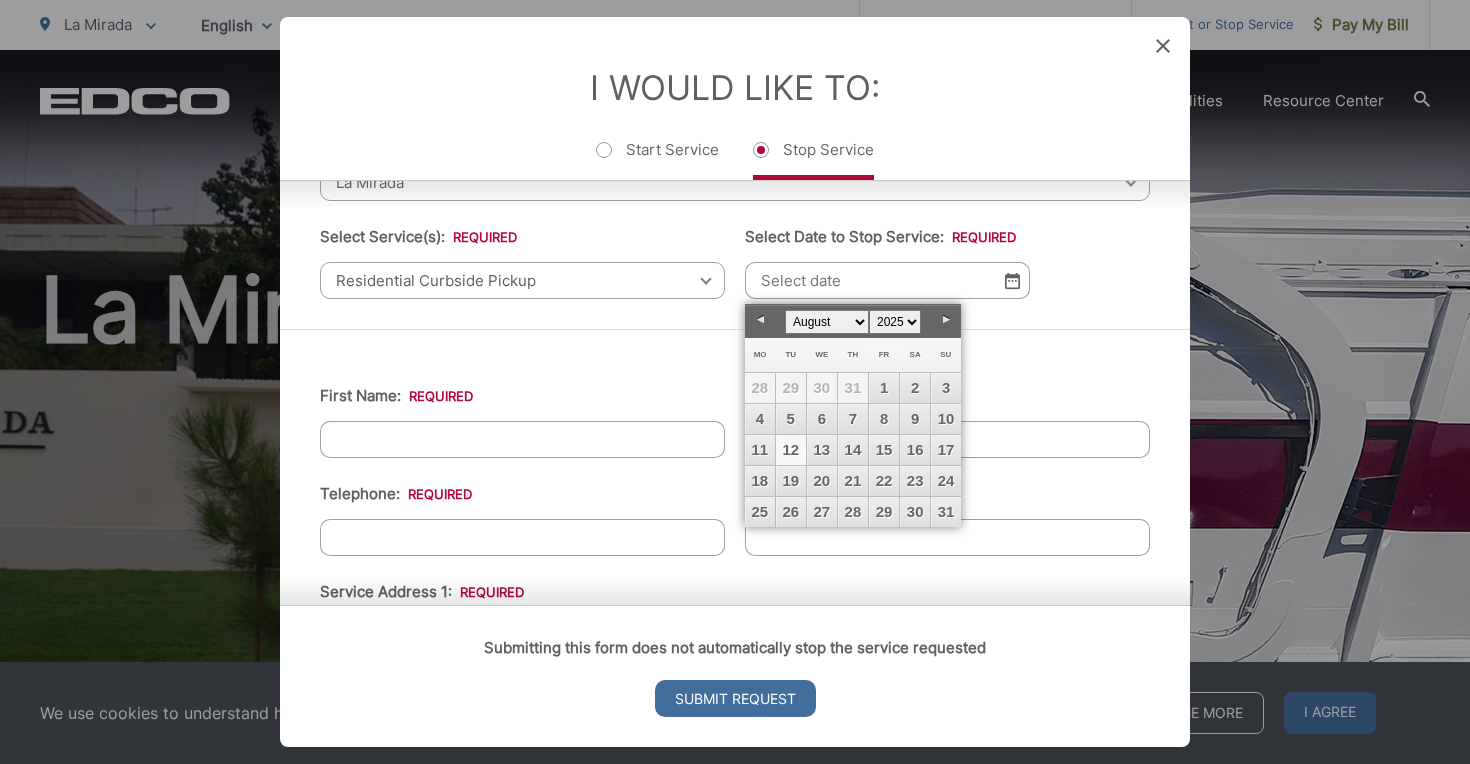 click on "12" at bounding box center [791, 450] 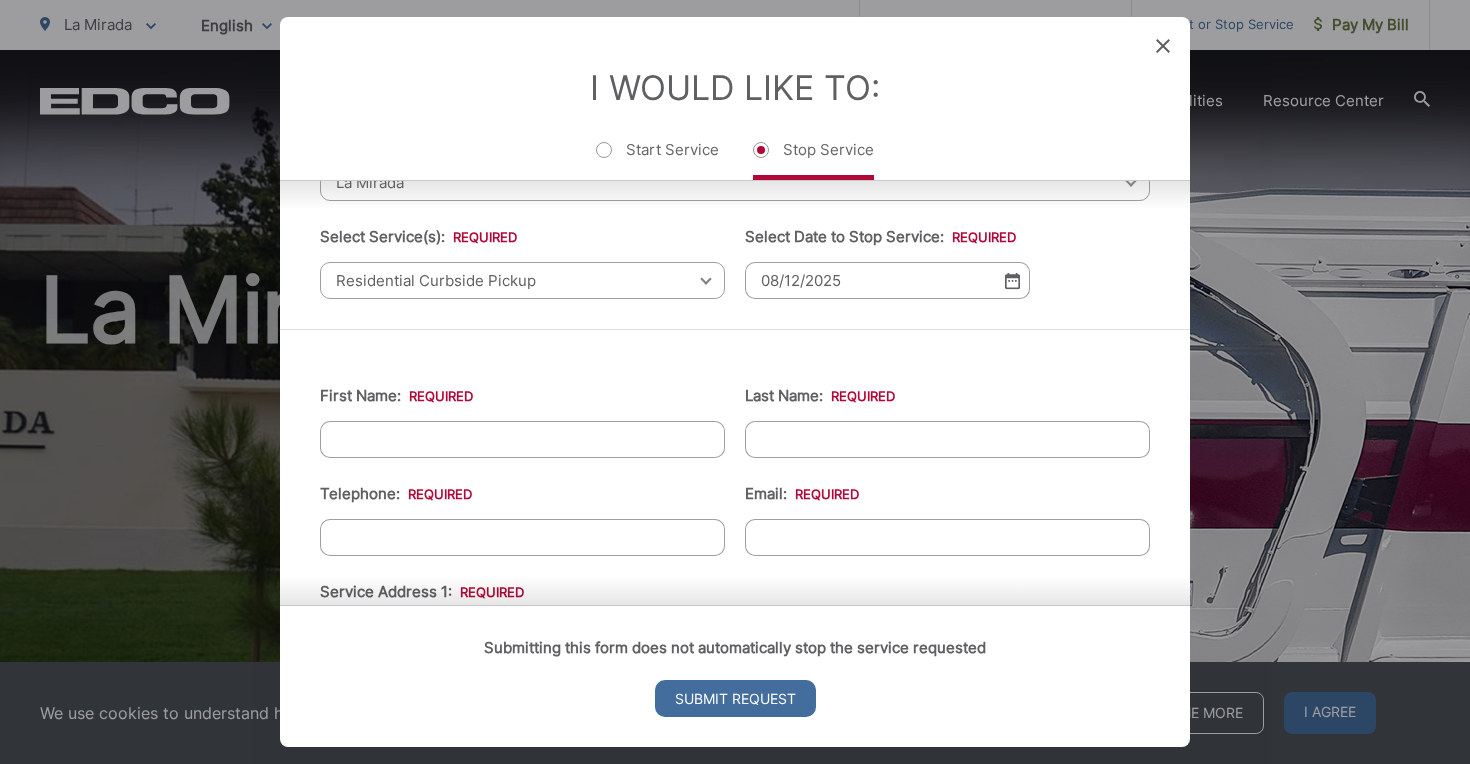 click on "First Name: * Last Name: * Telephone: * Email: *
Service Address 1: * Service Address 2: City: * Zip Code: * Billing Address: * Forwarding Address: * City: * Zip Code: * State: * Comments:" at bounding box center (735, 846) 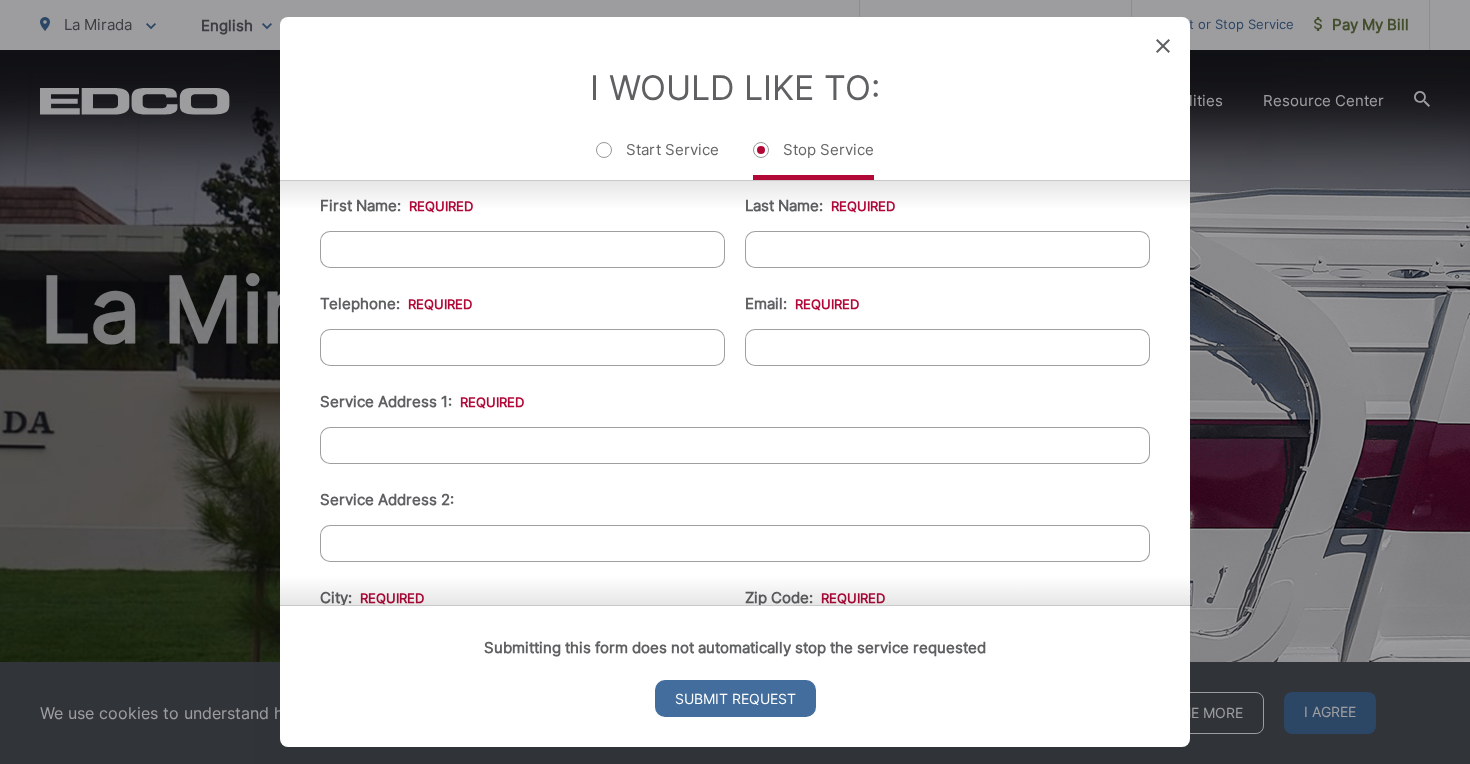 scroll, scrollTop: 288, scrollLeft: 0, axis: vertical 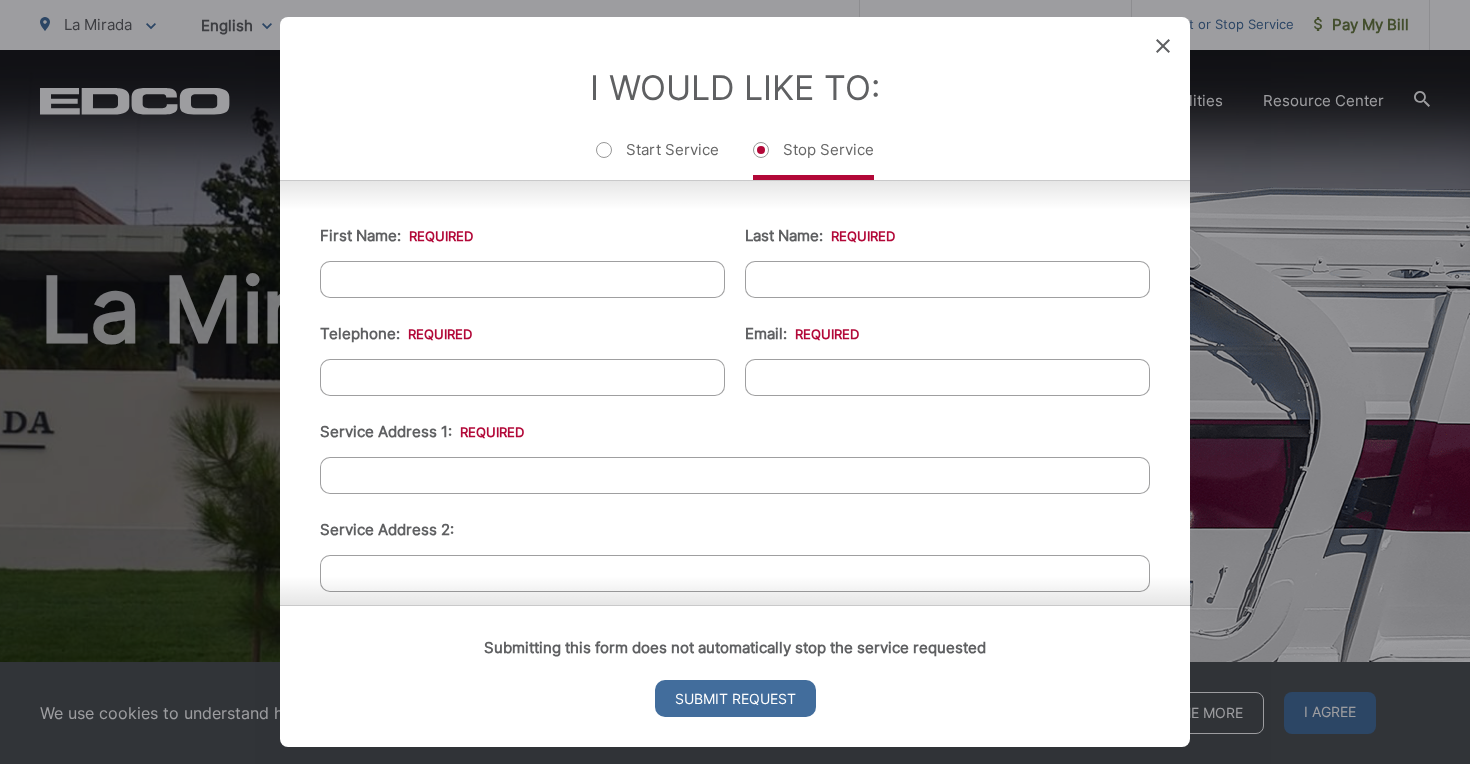 click on "First Name: *" at bounding box center [522, 279] 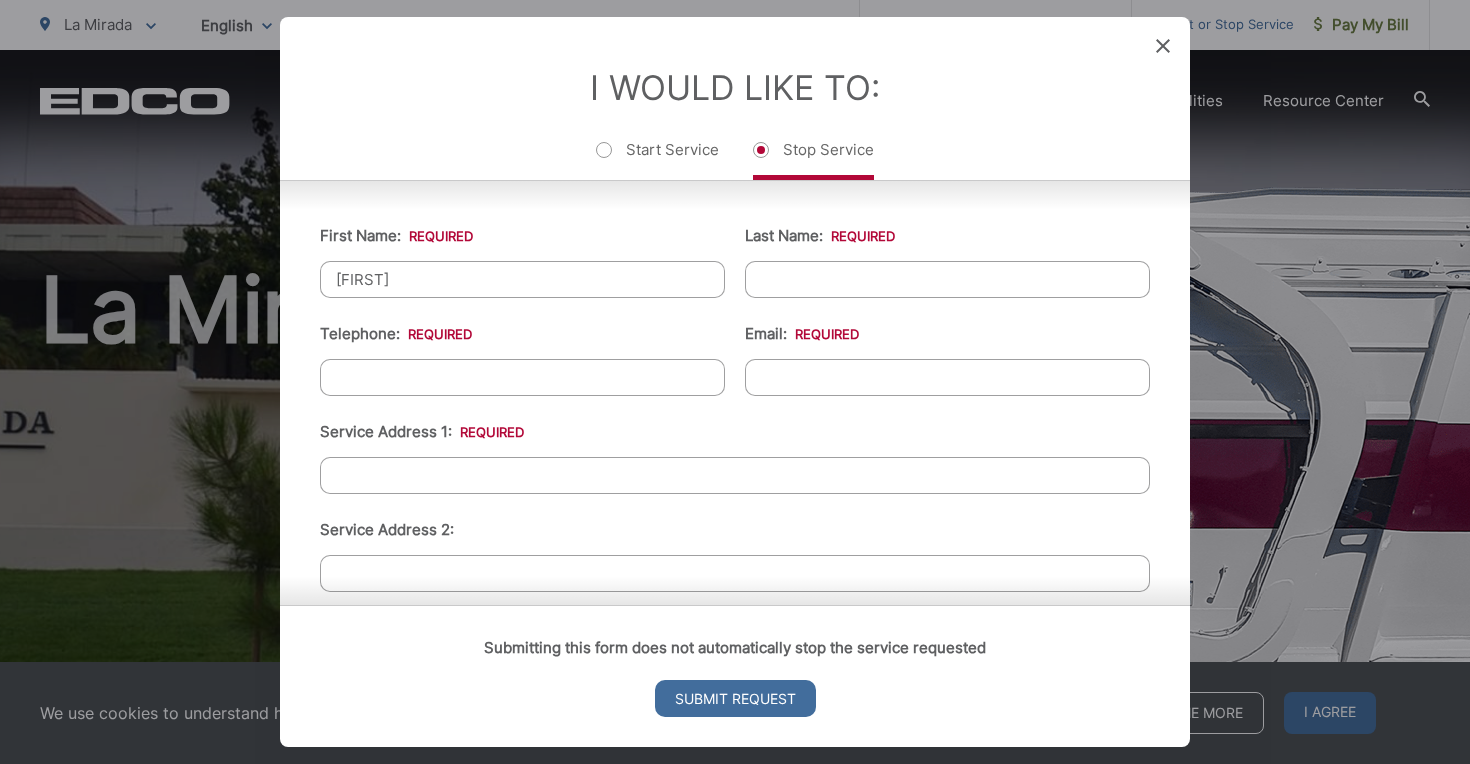 type on "[LAST]" 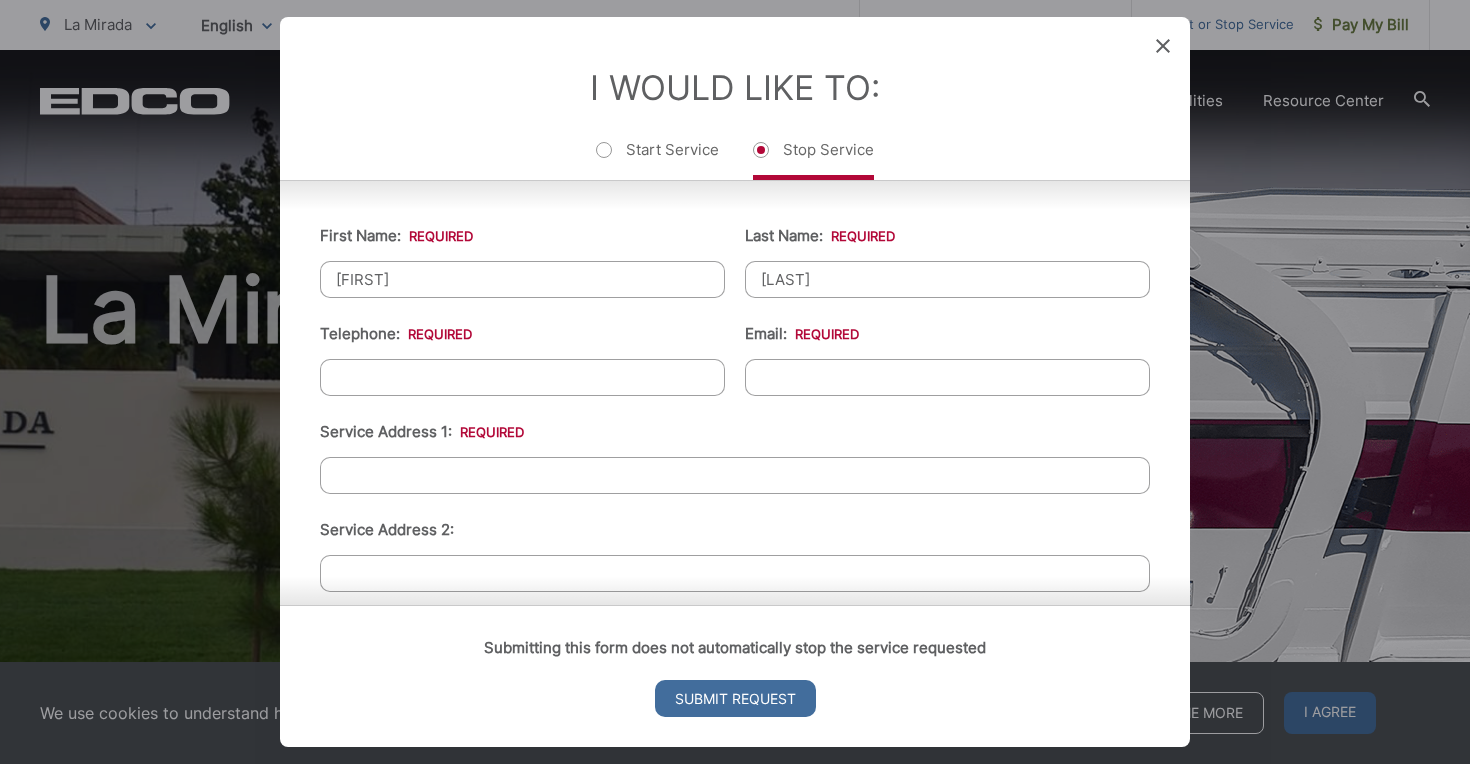 type on "[PHONE]" 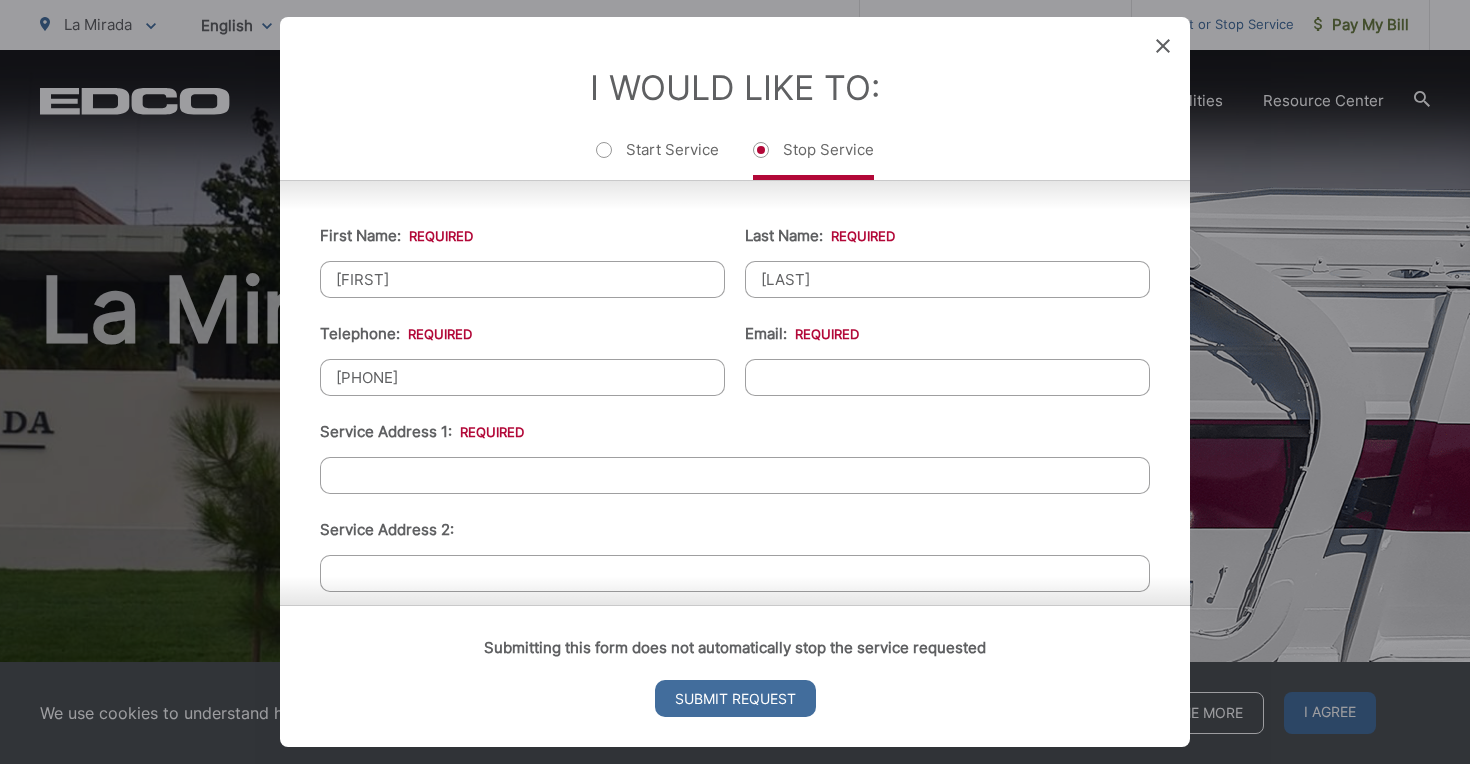 type on "contact@[EXAMPLE.COM]" 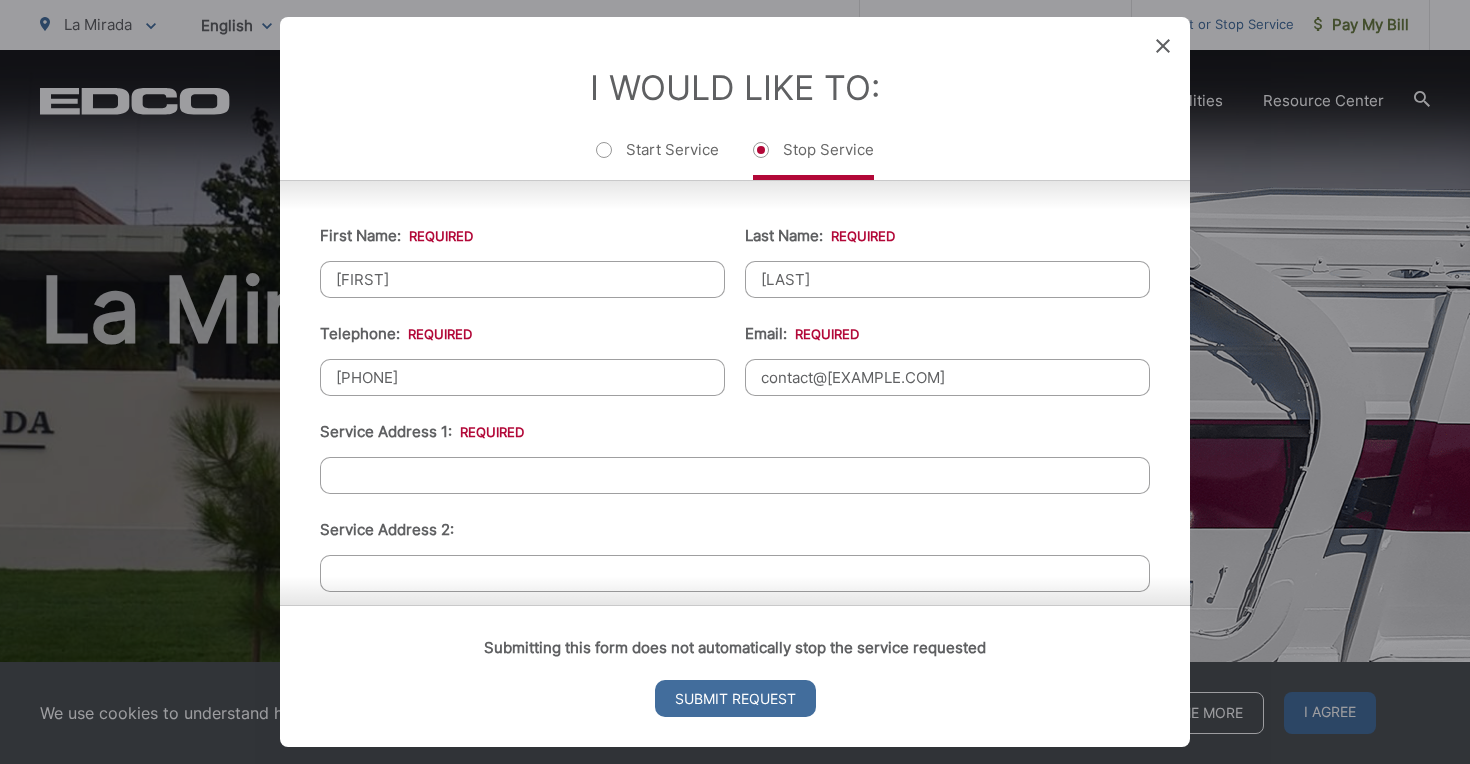 type on "[NUMBER] [STREET]" 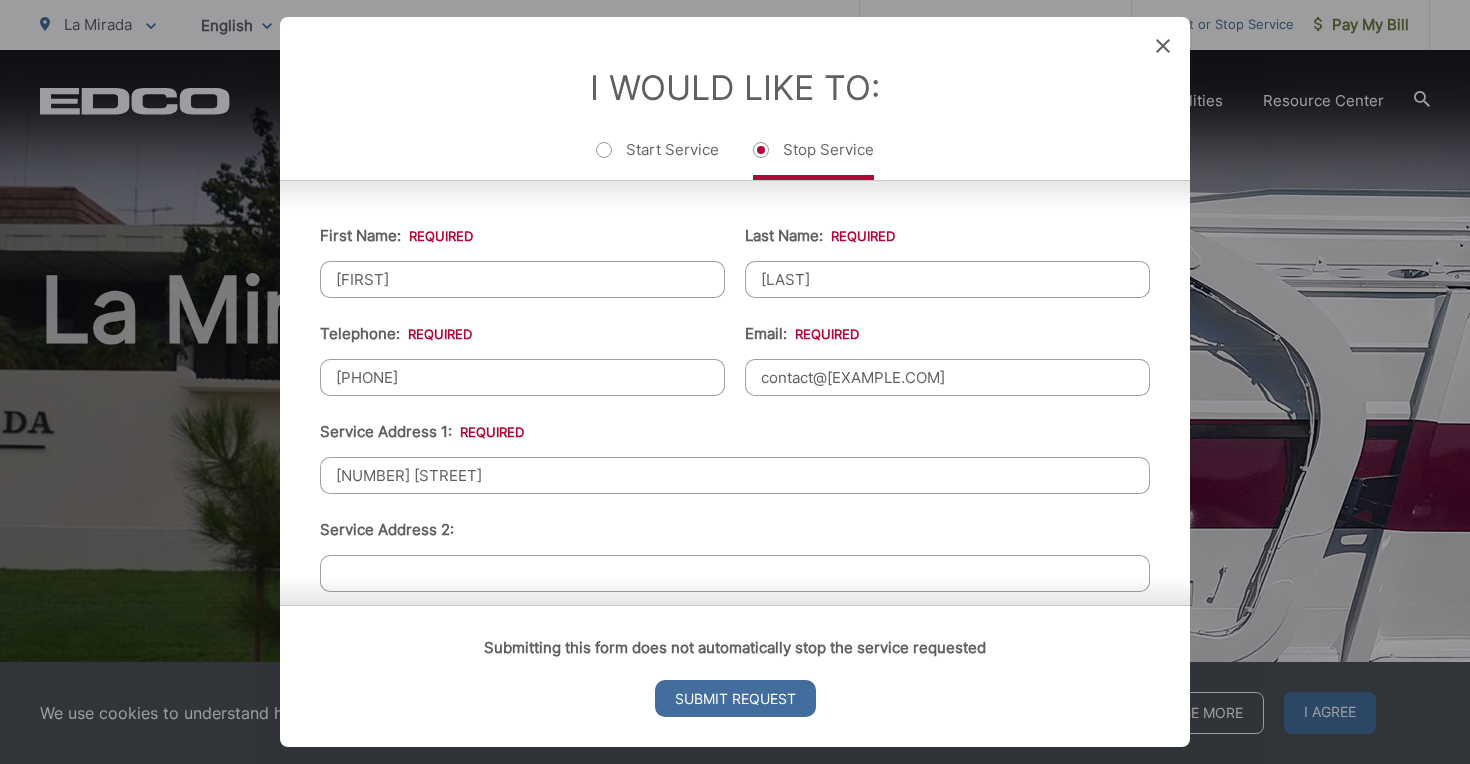 type on "([PHONE]) [PHONE]-[PHONE]" 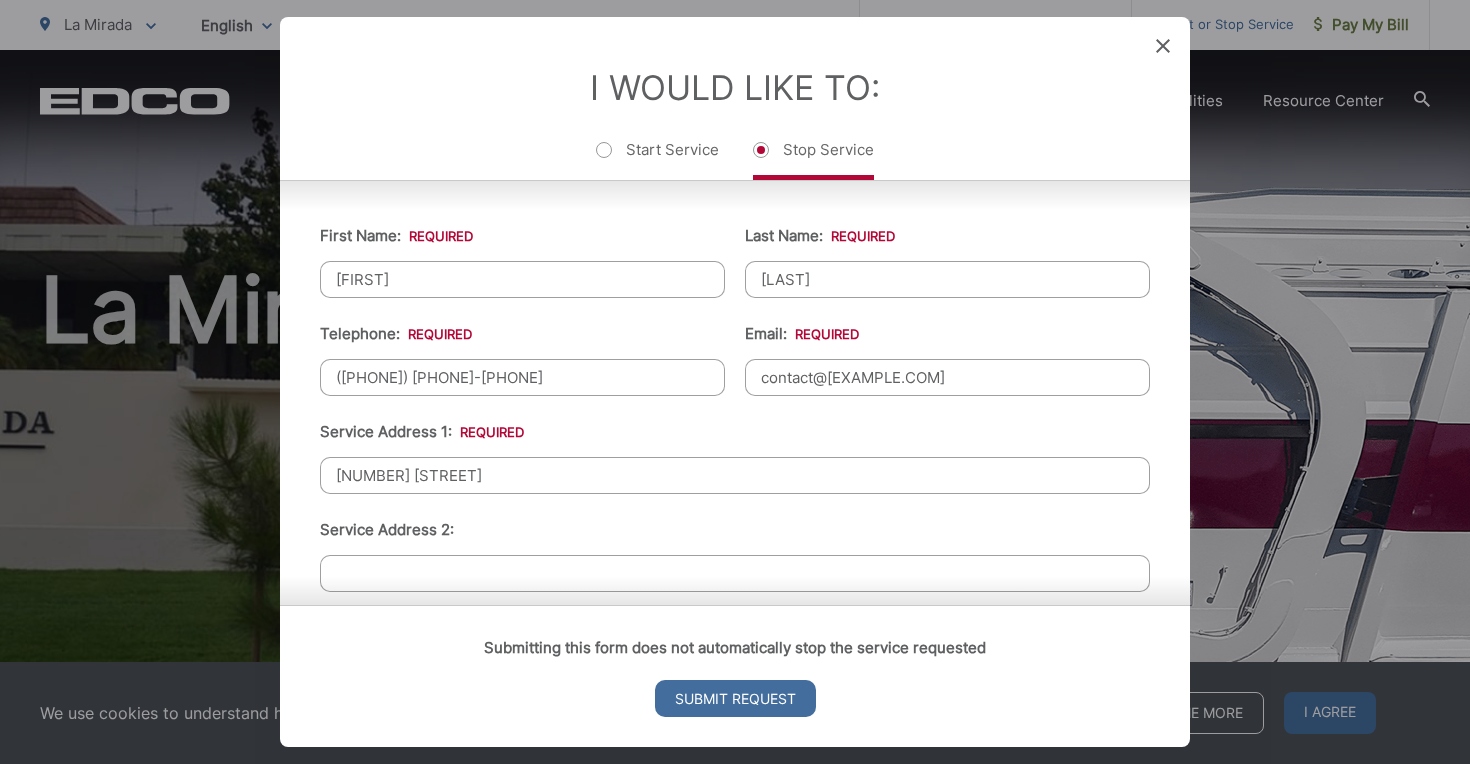 click on "First Name: * [FIRST] Last Name: * [LAST] Telephone: * ([PHONE]) [PHONE]-[PHONE] Email: *
contact@[EXAMPLE.COM]
Service Address 1: * [NUMBER] [STREET] Service Address 2: City: * [CITY] Zip Code: * [ZIPCODE] Billing Address: * Forwarding Address: * City: * Zip Code: * State: * Comments:" at bounding box center (735, 686) 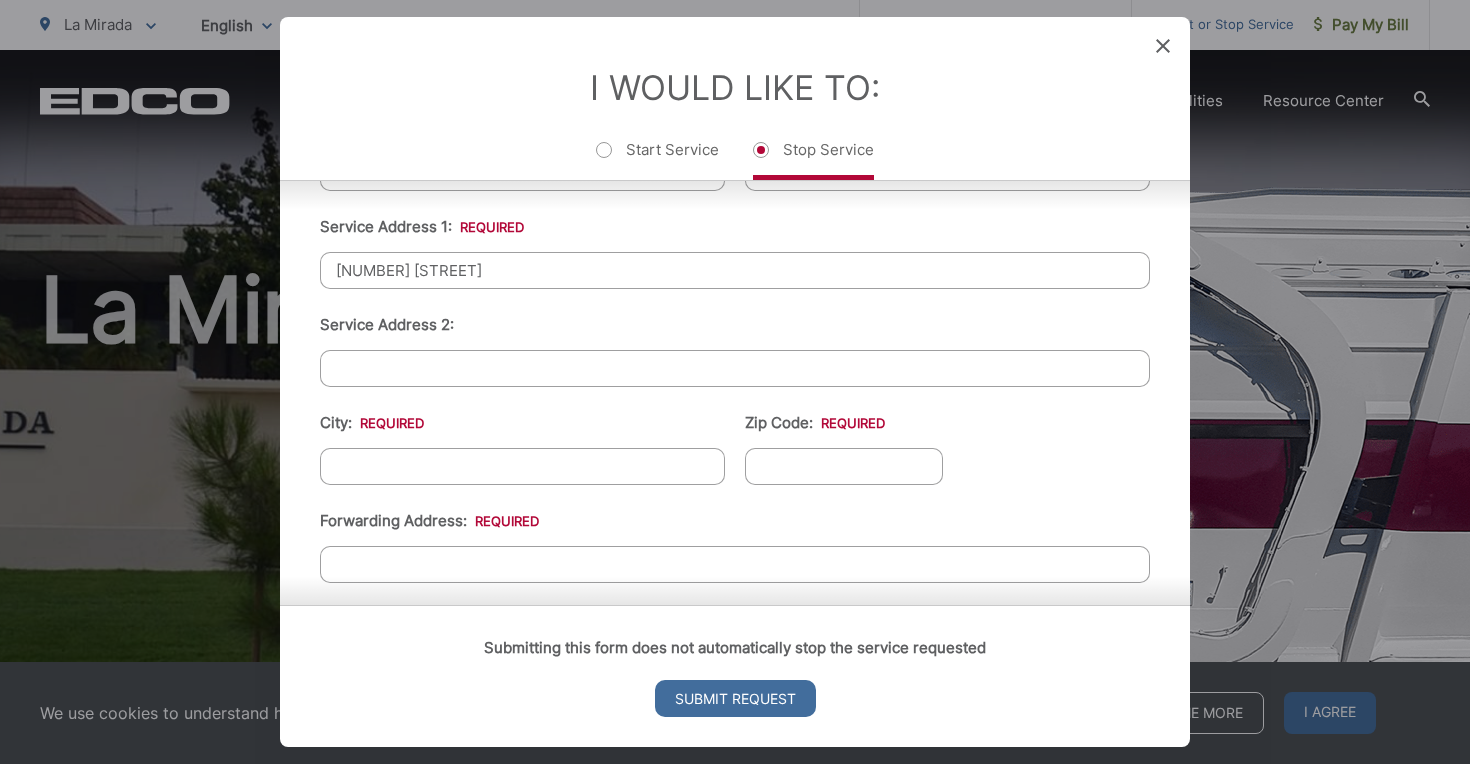 scroll, scrollTop: 653, scrollLeft: 0, axis: vertical 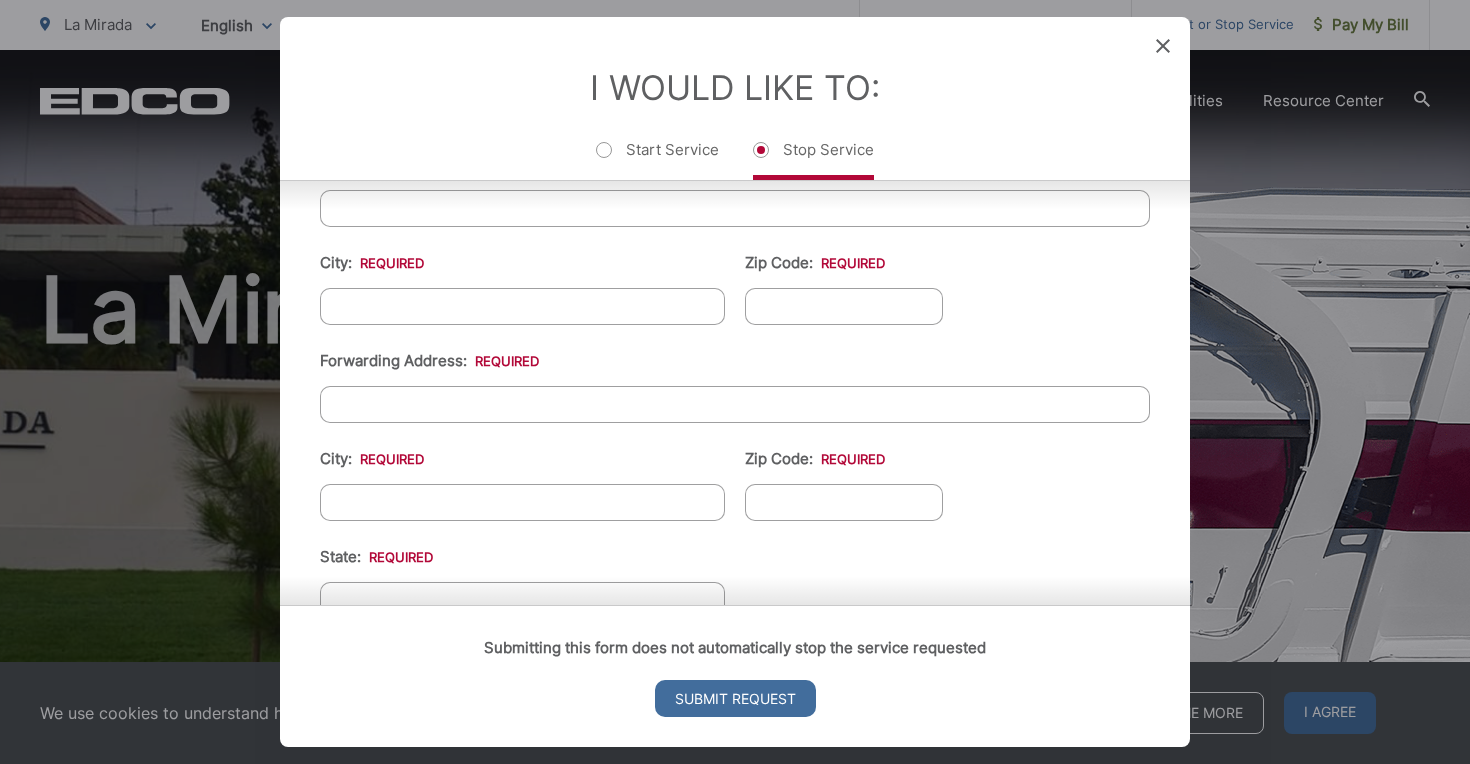 click on "City: *" at bounding box center (522, 306) 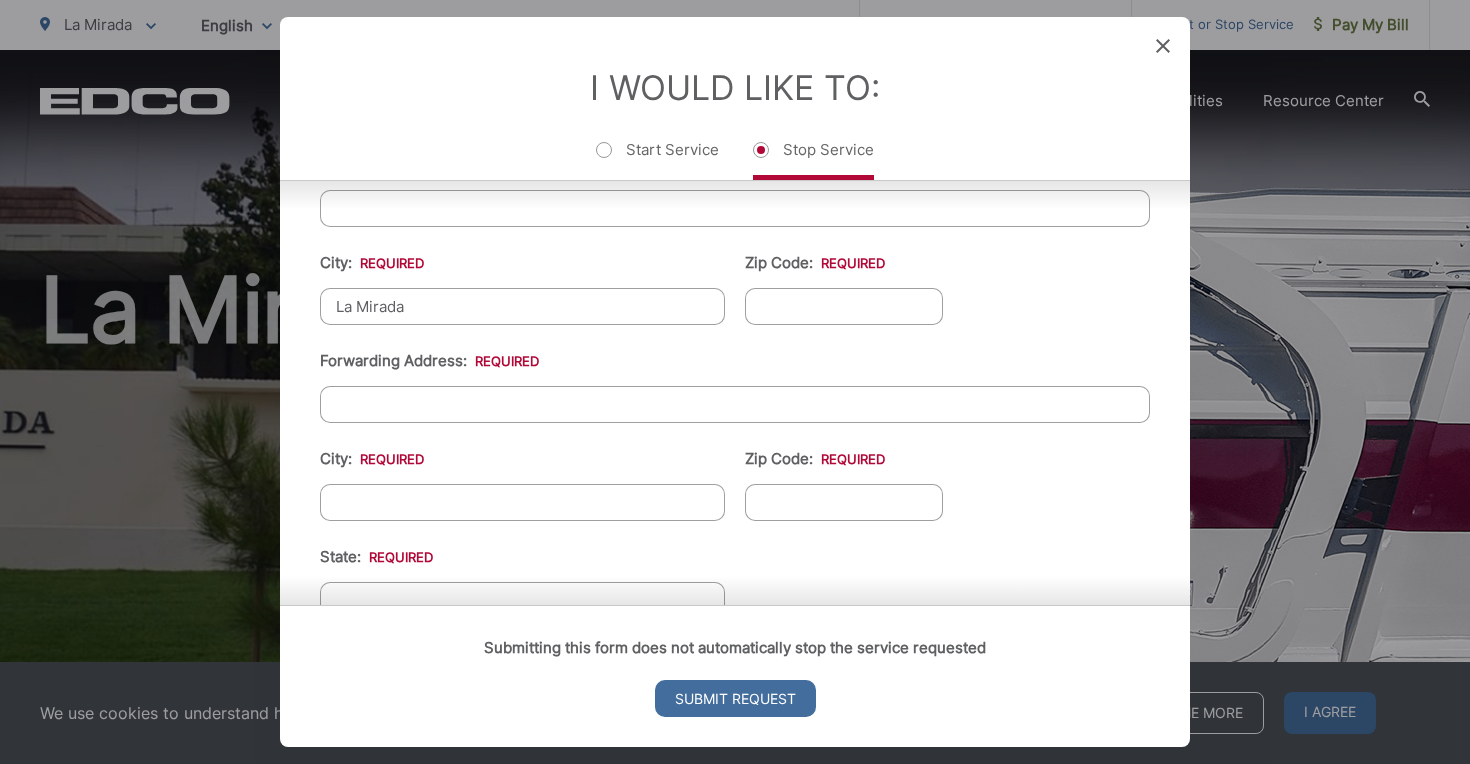 type on "90638" 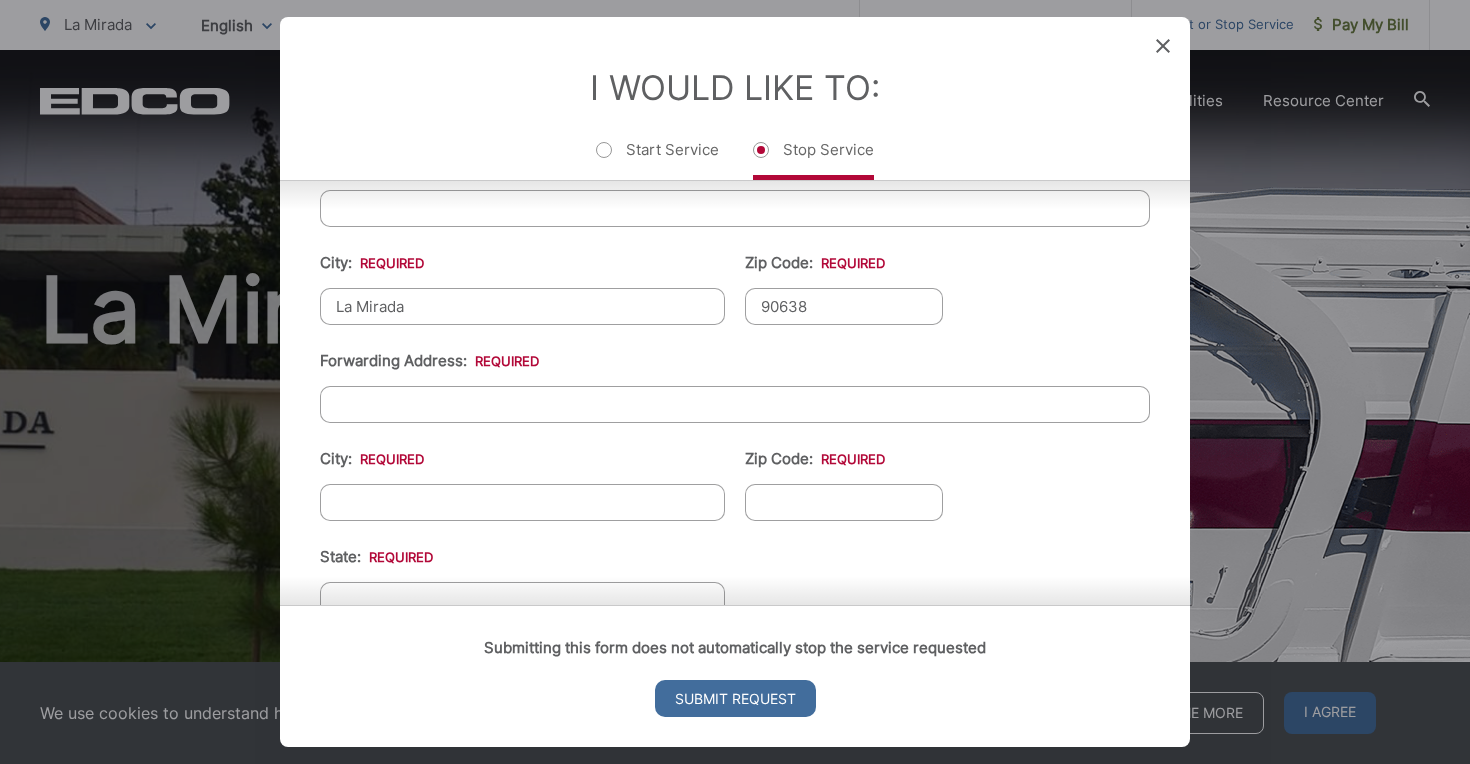 type on "[NUMBER] [STREET]" 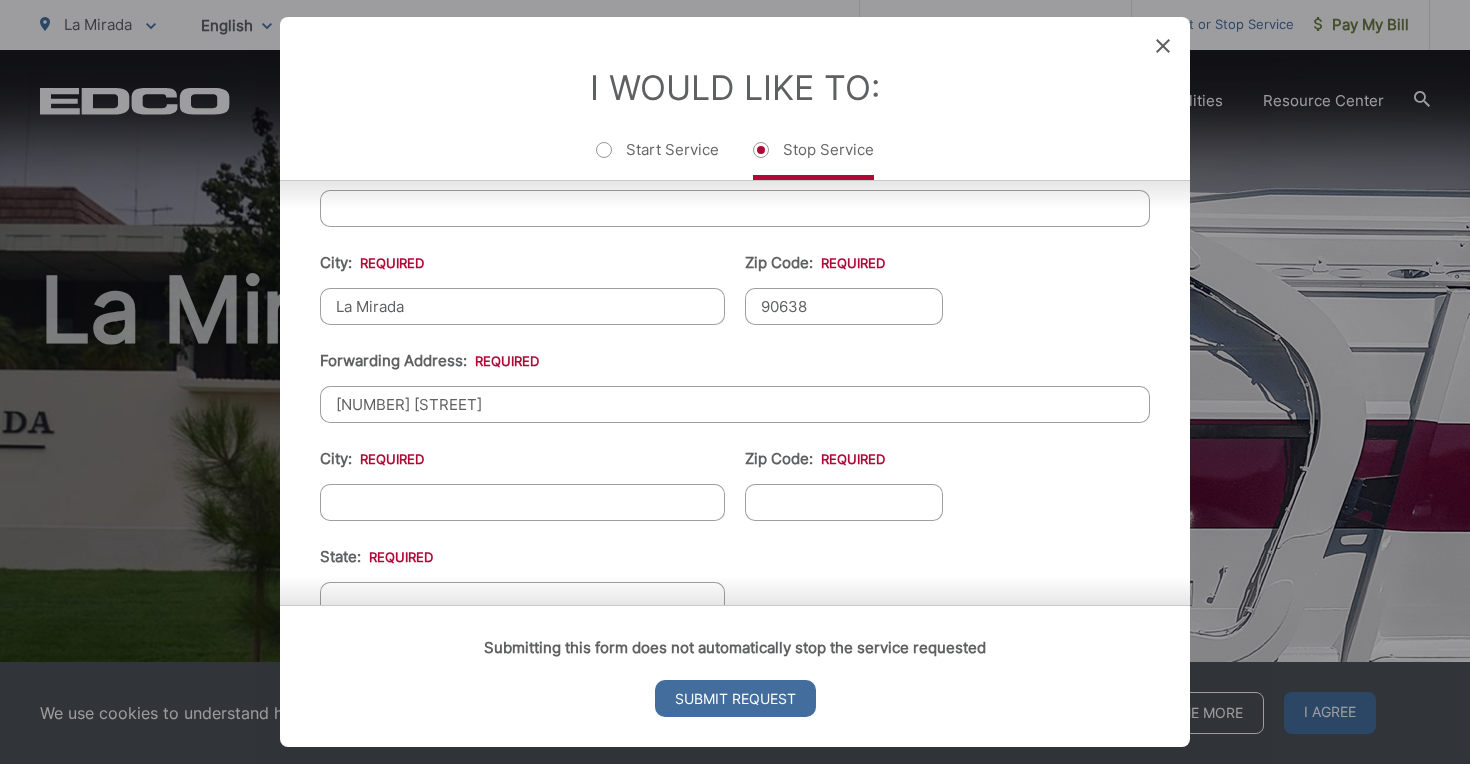 click on "Forwarding Address: * [NUMBER] [STREET]" at bounding box center (735, 386) 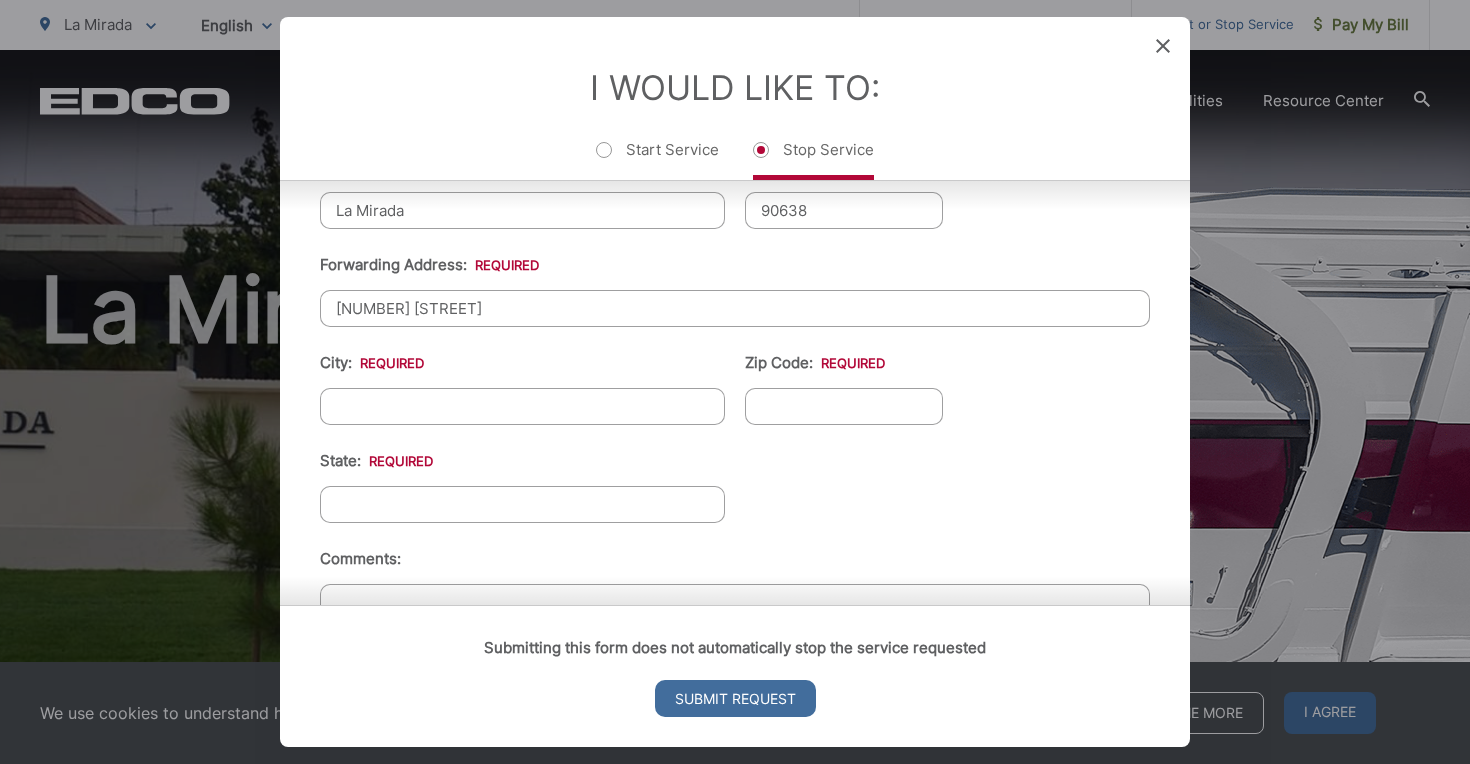 scroll, scrollTop: 747, scrollLeft: 0, axis: vertical 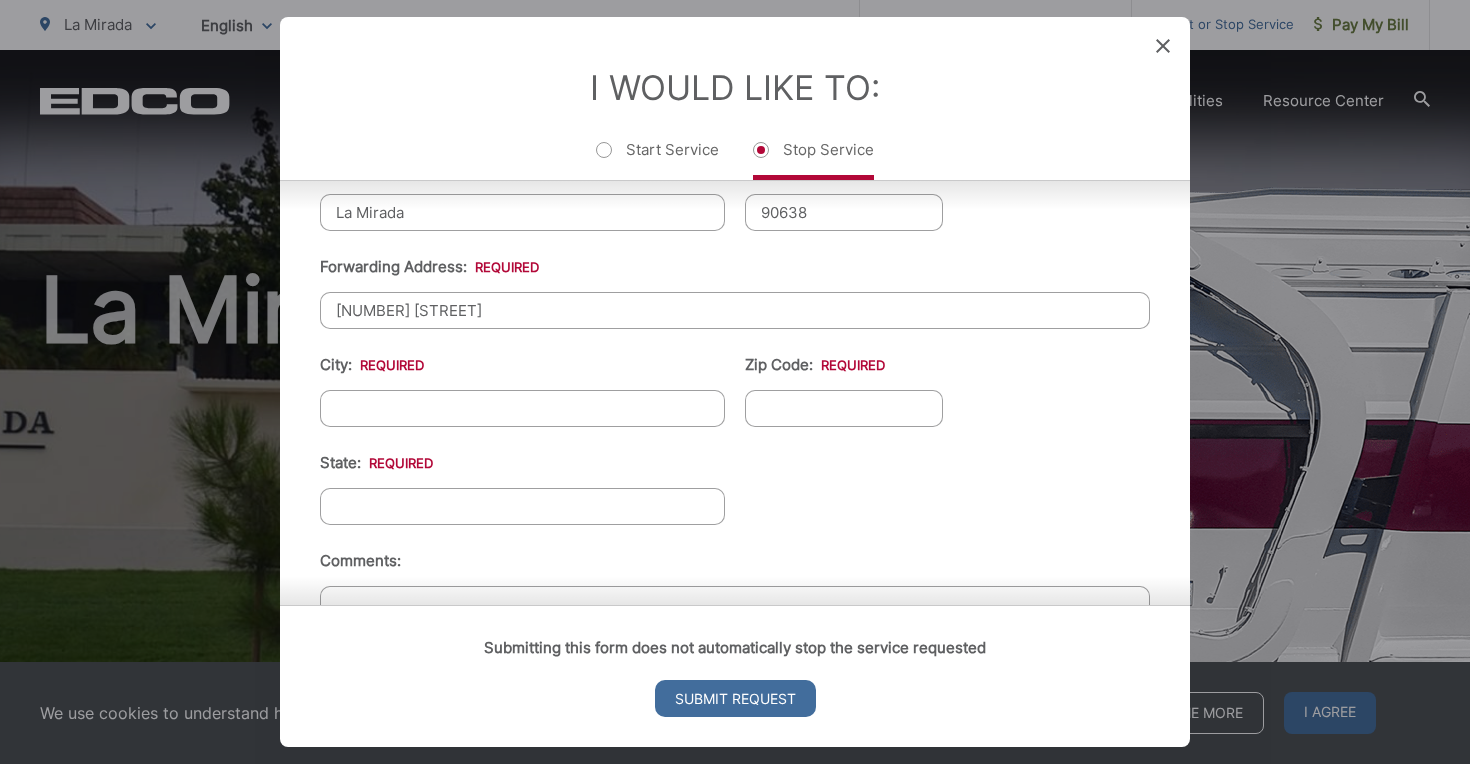 click on "City: *" at bounding box center (522, 408) 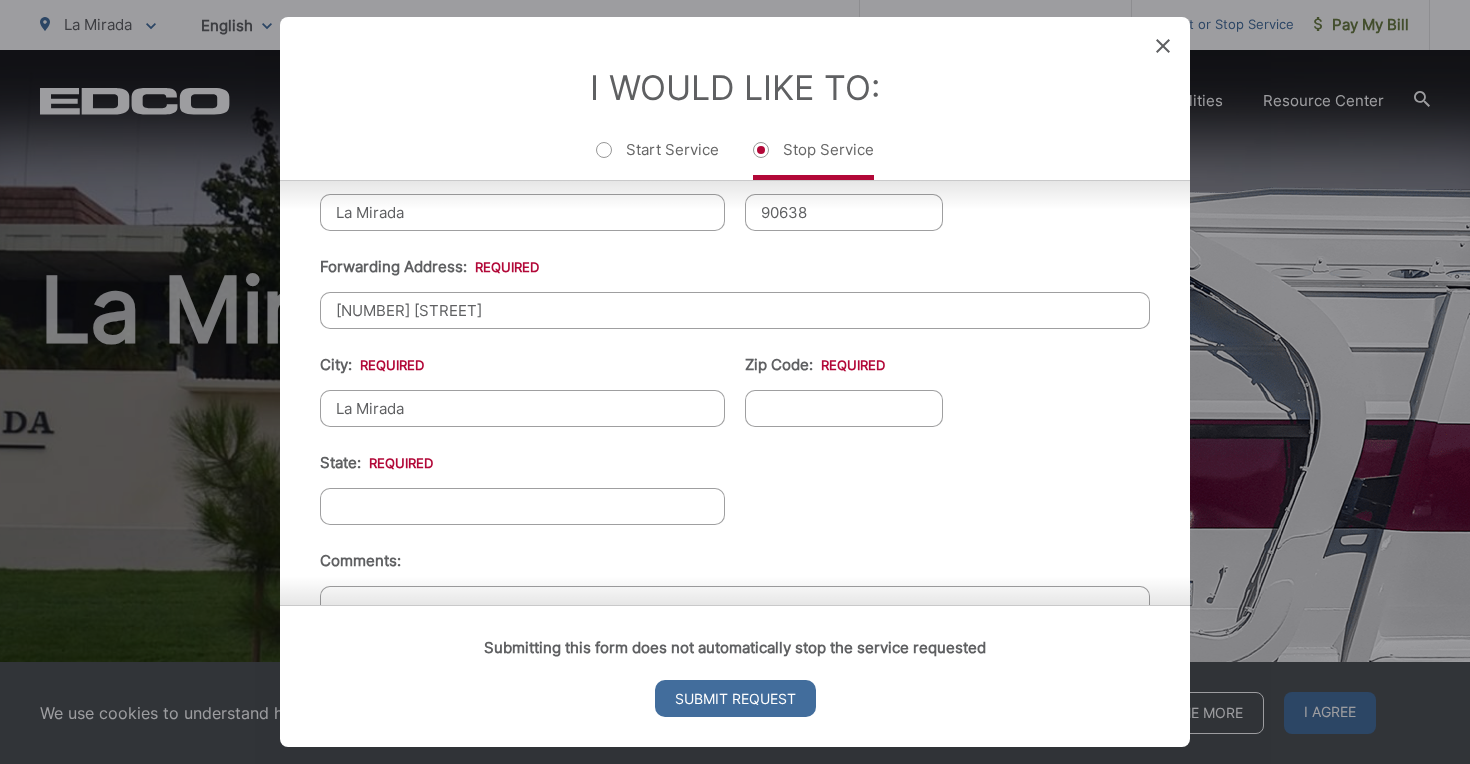 type on "90638" 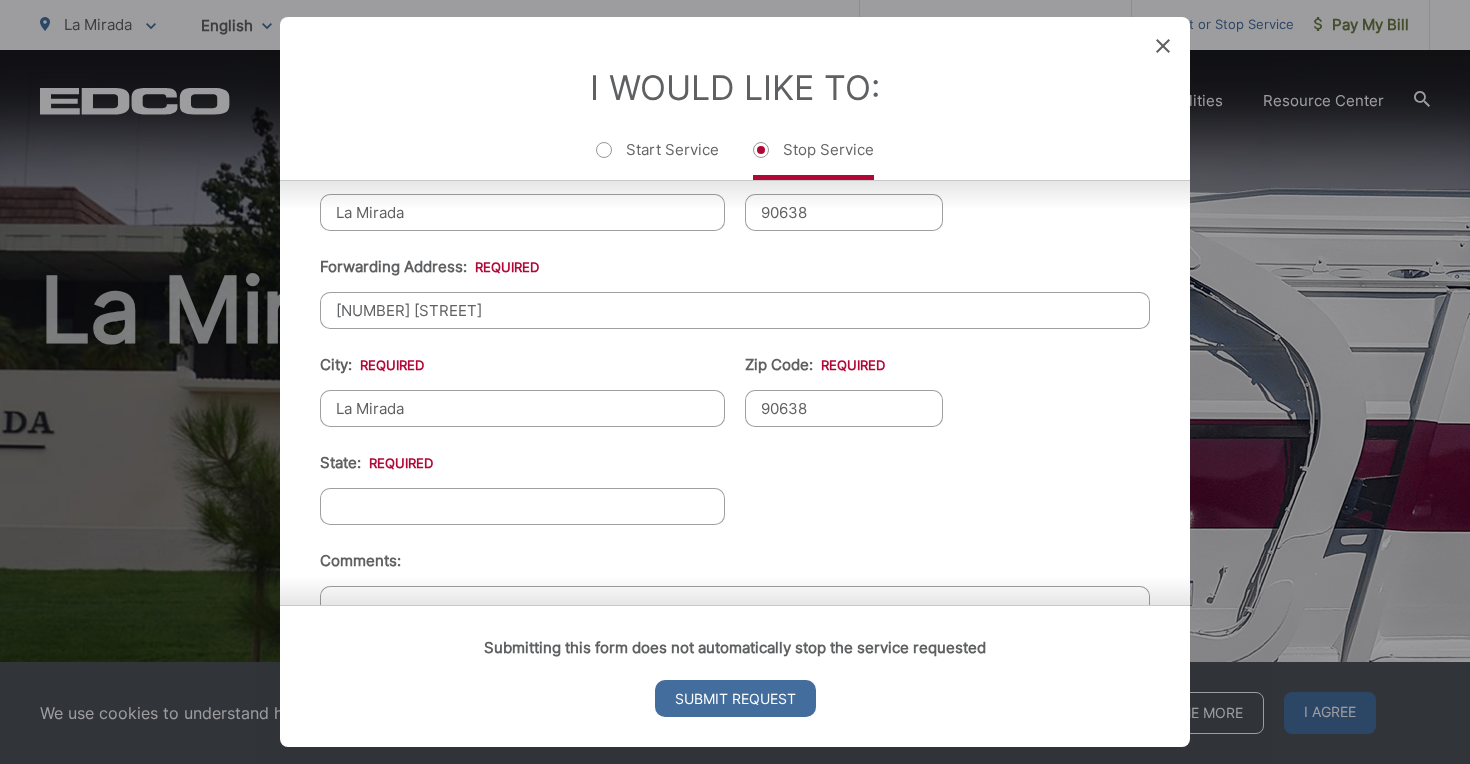 type on "California" 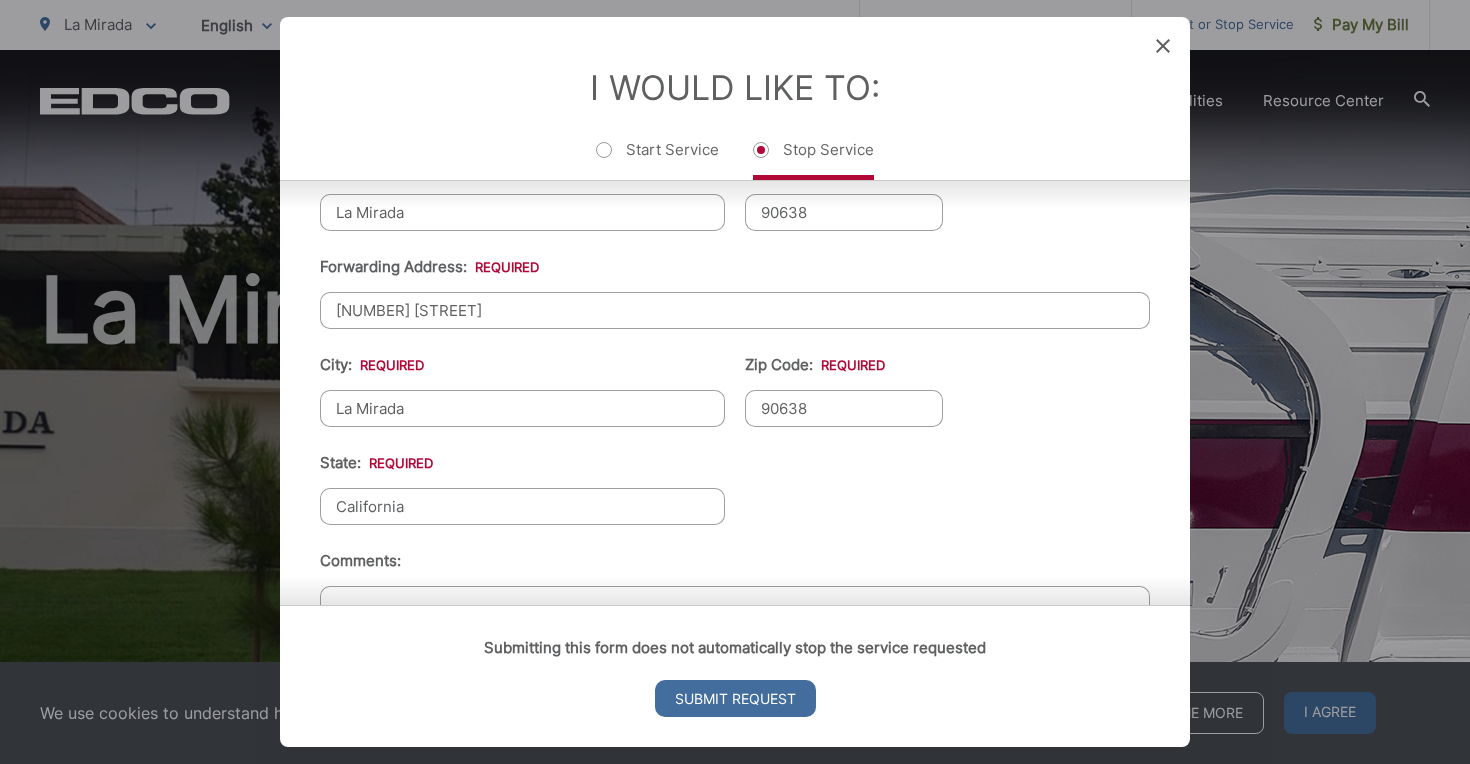 click on "First Name: * [FIRST] Last Name: * [LAST] Telephone: * ([PHONE]) [PHONE]-[PHONE] Email: *
contact@[EXAMPLE.COM]
Service Address 1: * [NUMBER] [STREET] Service Address 2: City: * [CITY] Zip Code: * [ZIPCODE] Billing Address: * Forwarding Address: * [NUMBER] [STREET] City: * [CITY] Zip Code: * [ZIPCODE] State: * [STATE] Comments:" at bounding box center [735, 227] 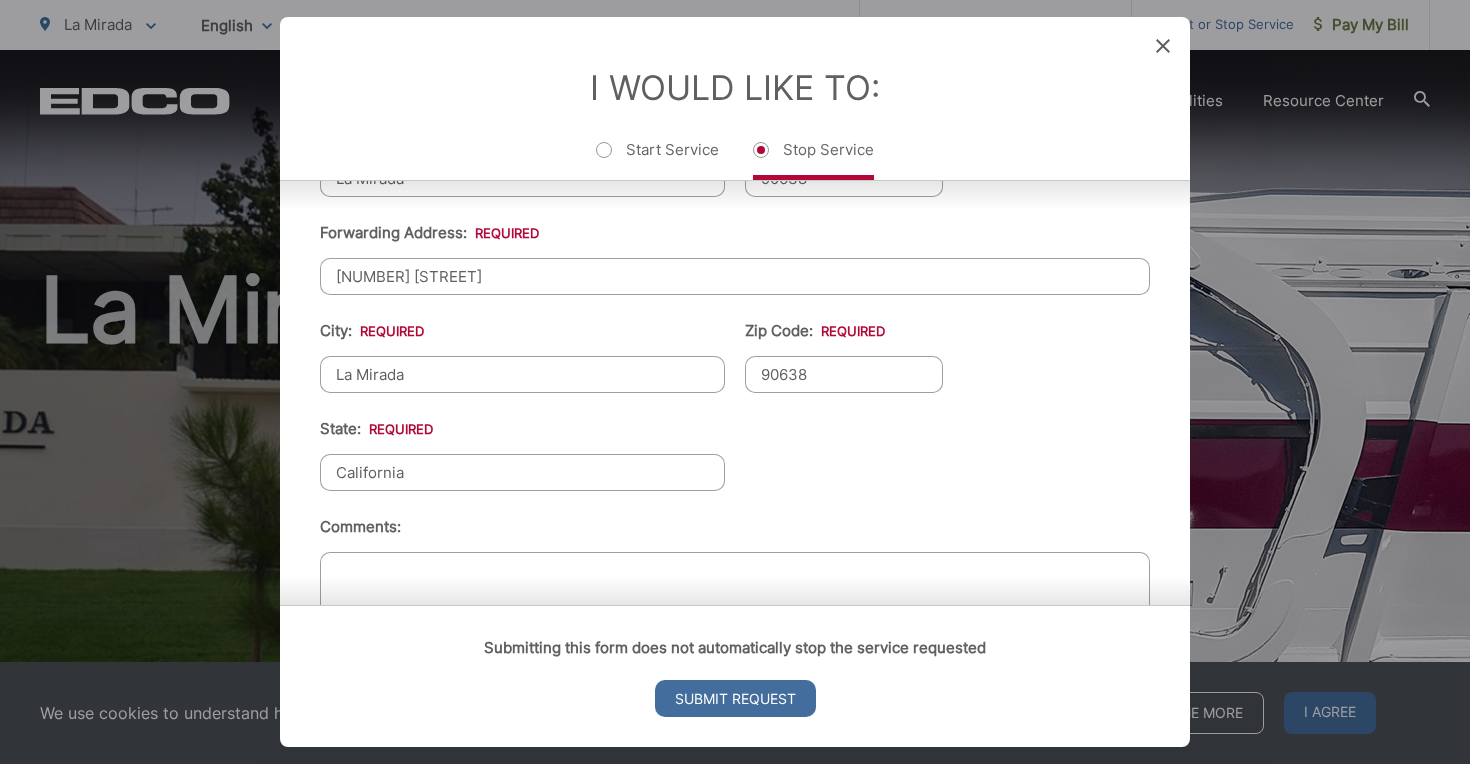 scroll, scrollTop: 790, scrollLeft: 0, axis: vertical 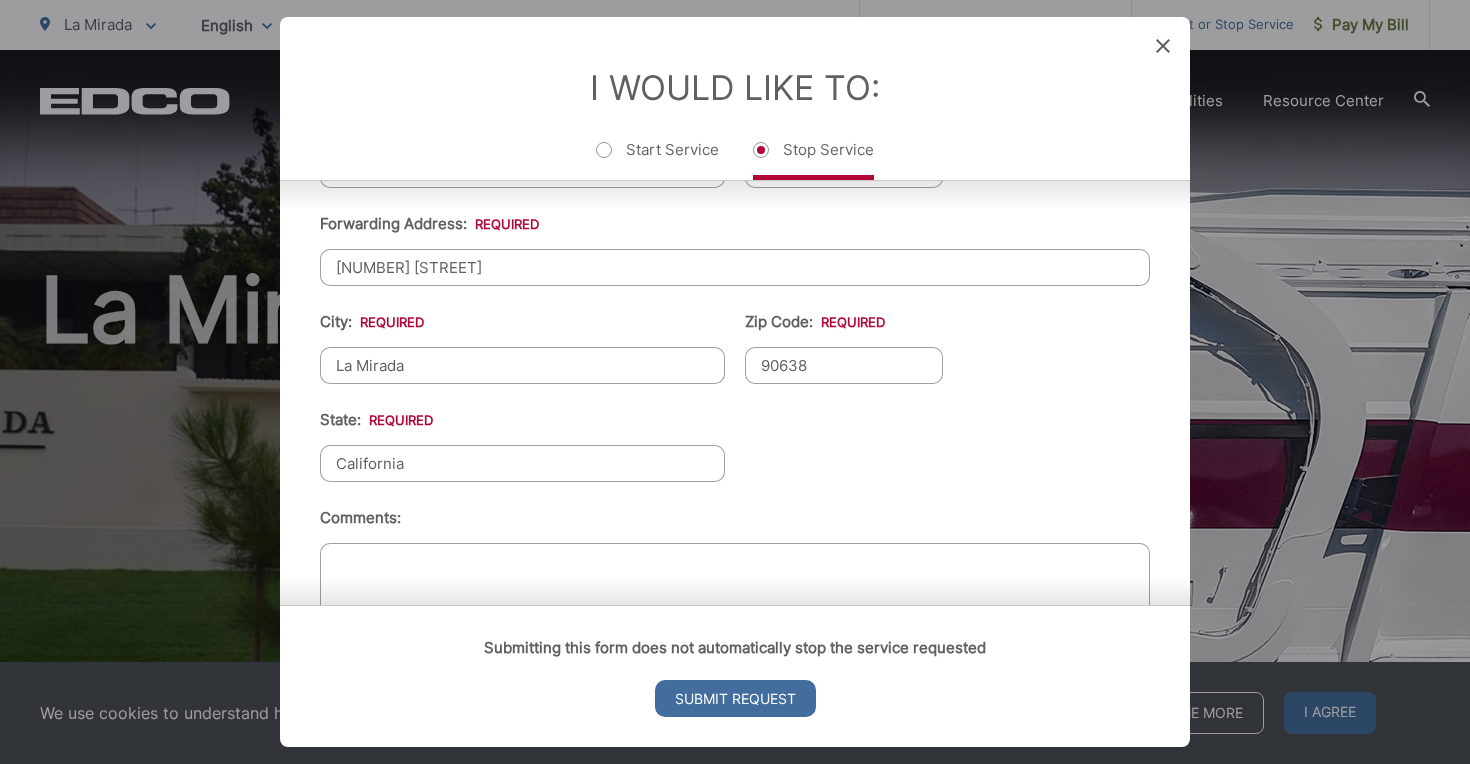 drag, startPoint x: 479, startPoint y: 267, endPoint x: 257, endPoint y: 266, distance: 222.00226 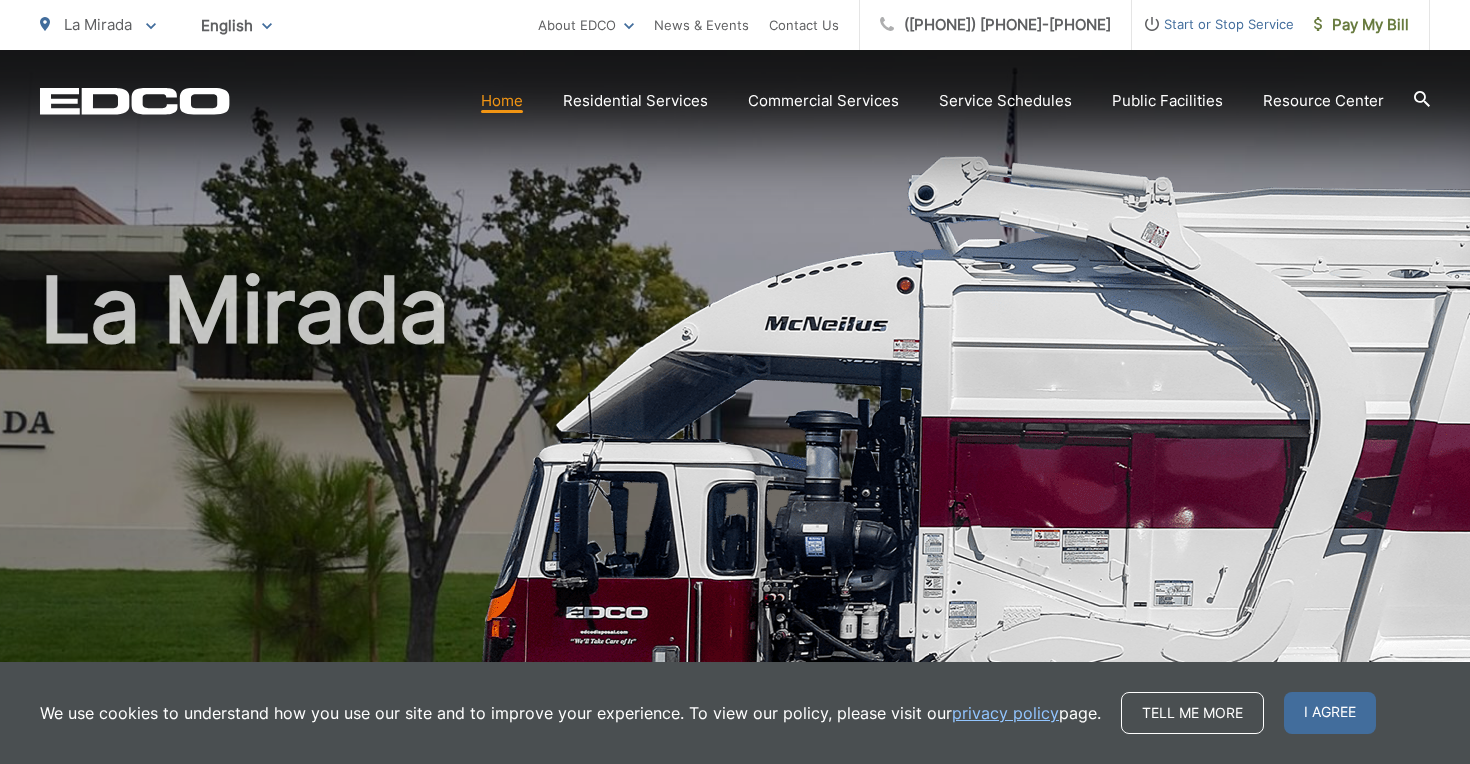 click on "Start or Stop Service" at bounding box center (1213, 24) 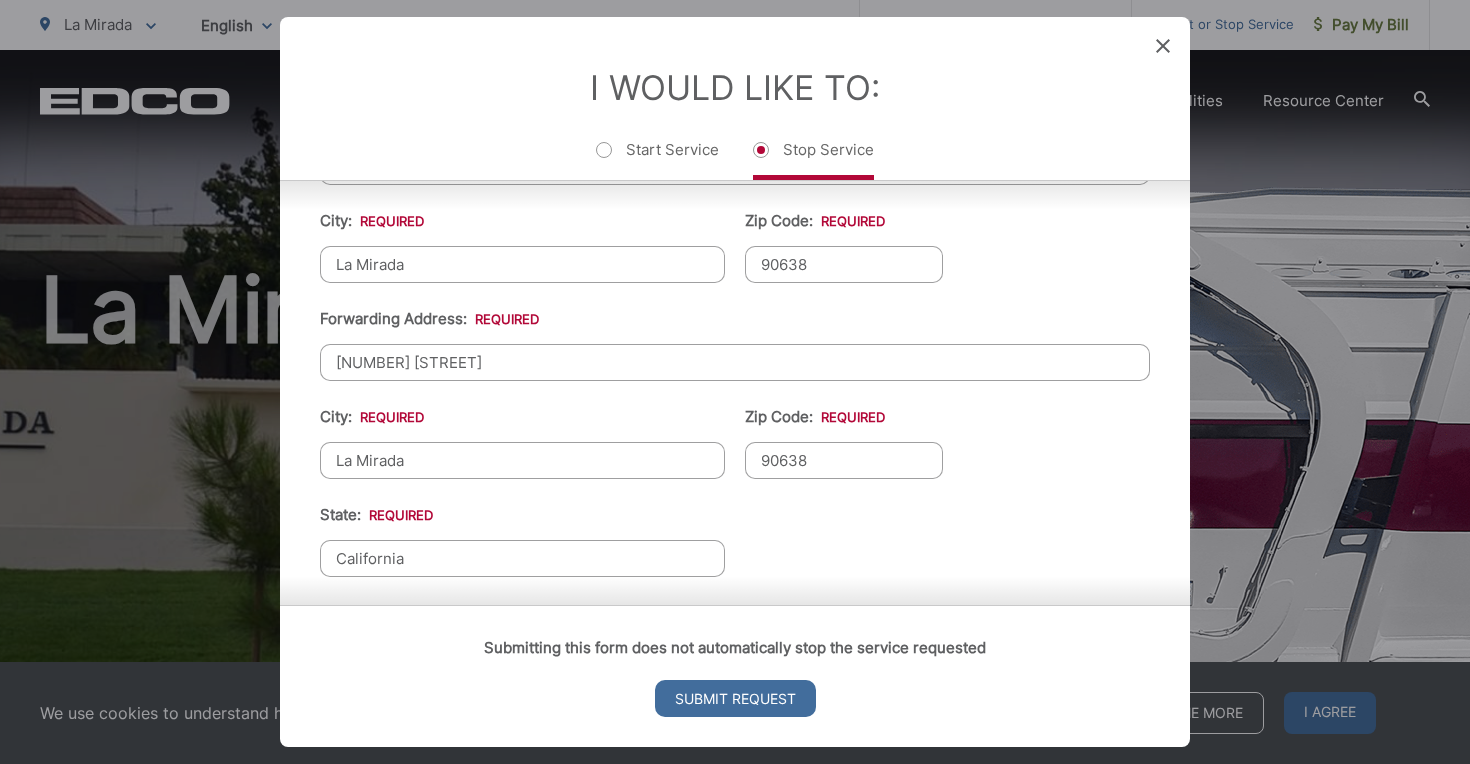 scroll, scrollTop: 696, scrollLeft: 0, axis: vertical 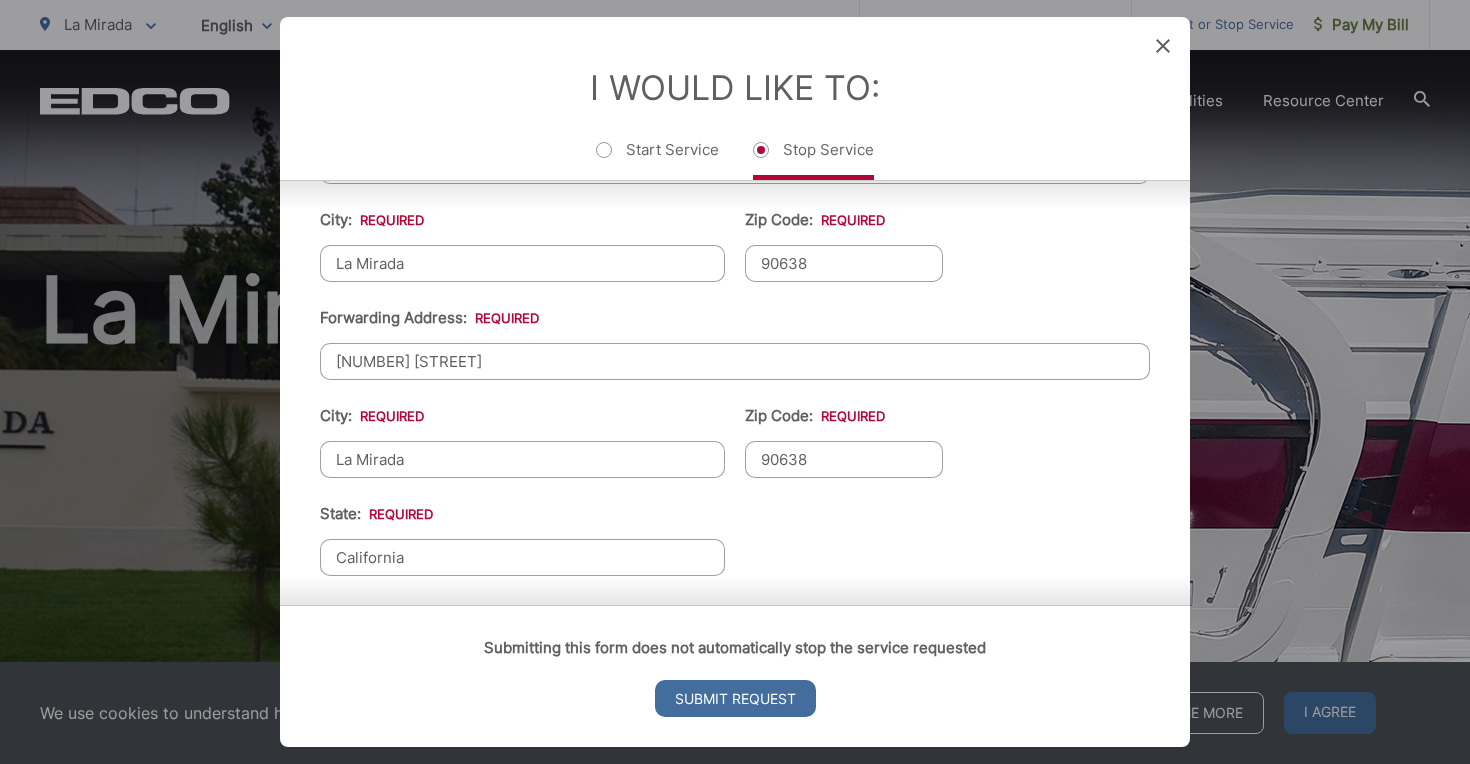 drag, startPoint x: 484, startPoint y: 361, endPoint x: 334, endPoint y: 350, distance: 150.40279 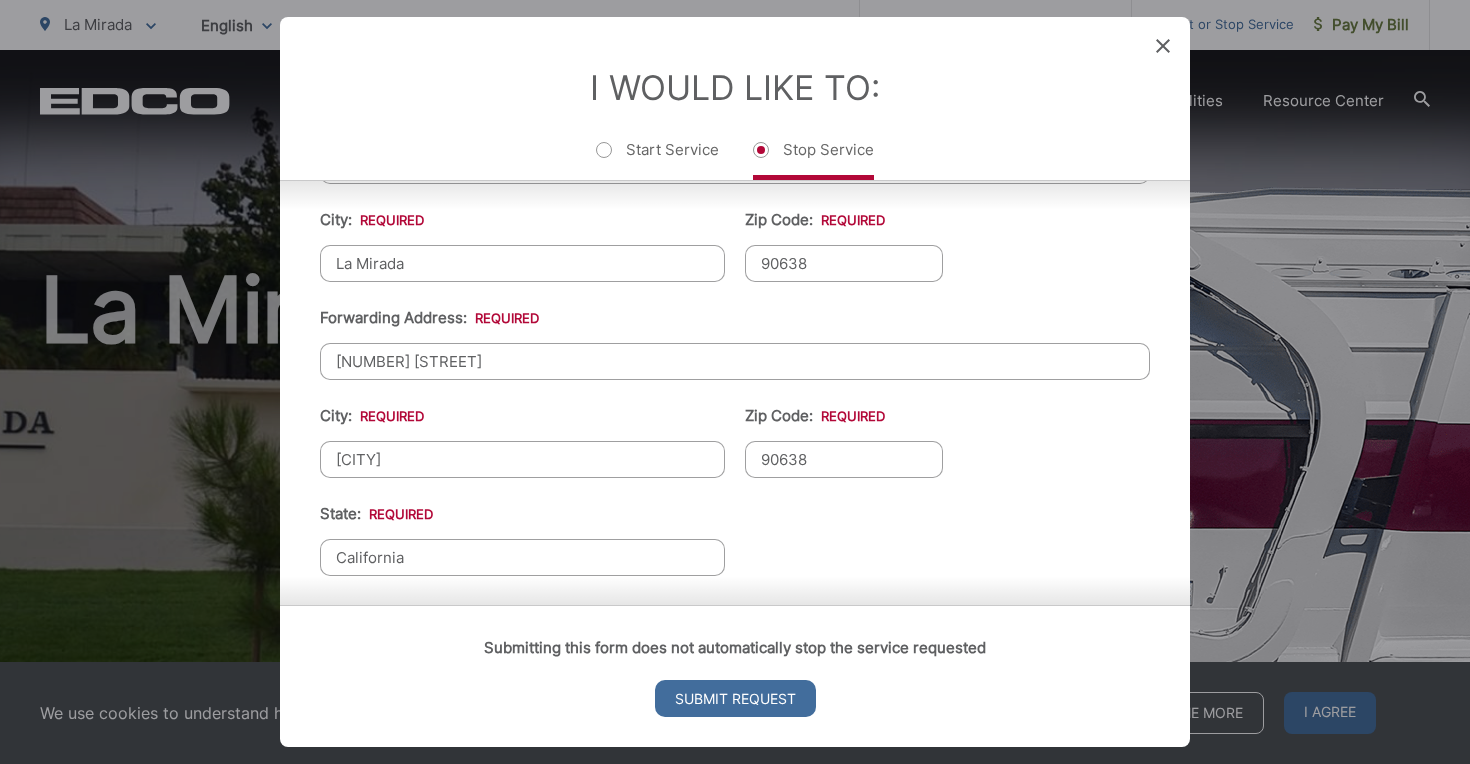 type on "[CITY]" 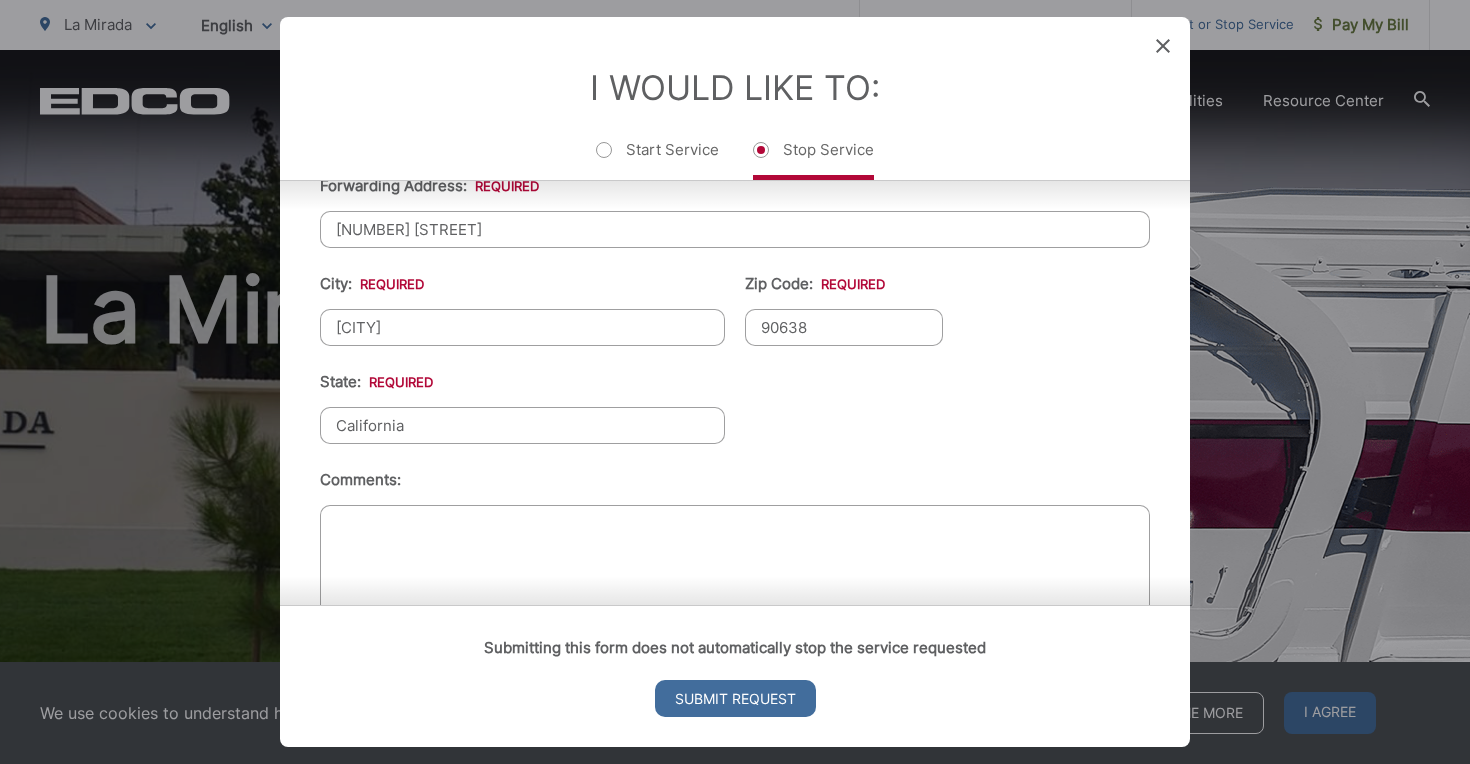 scroll, scrollTop: 829, scrollLeft: 0, axis: vertical 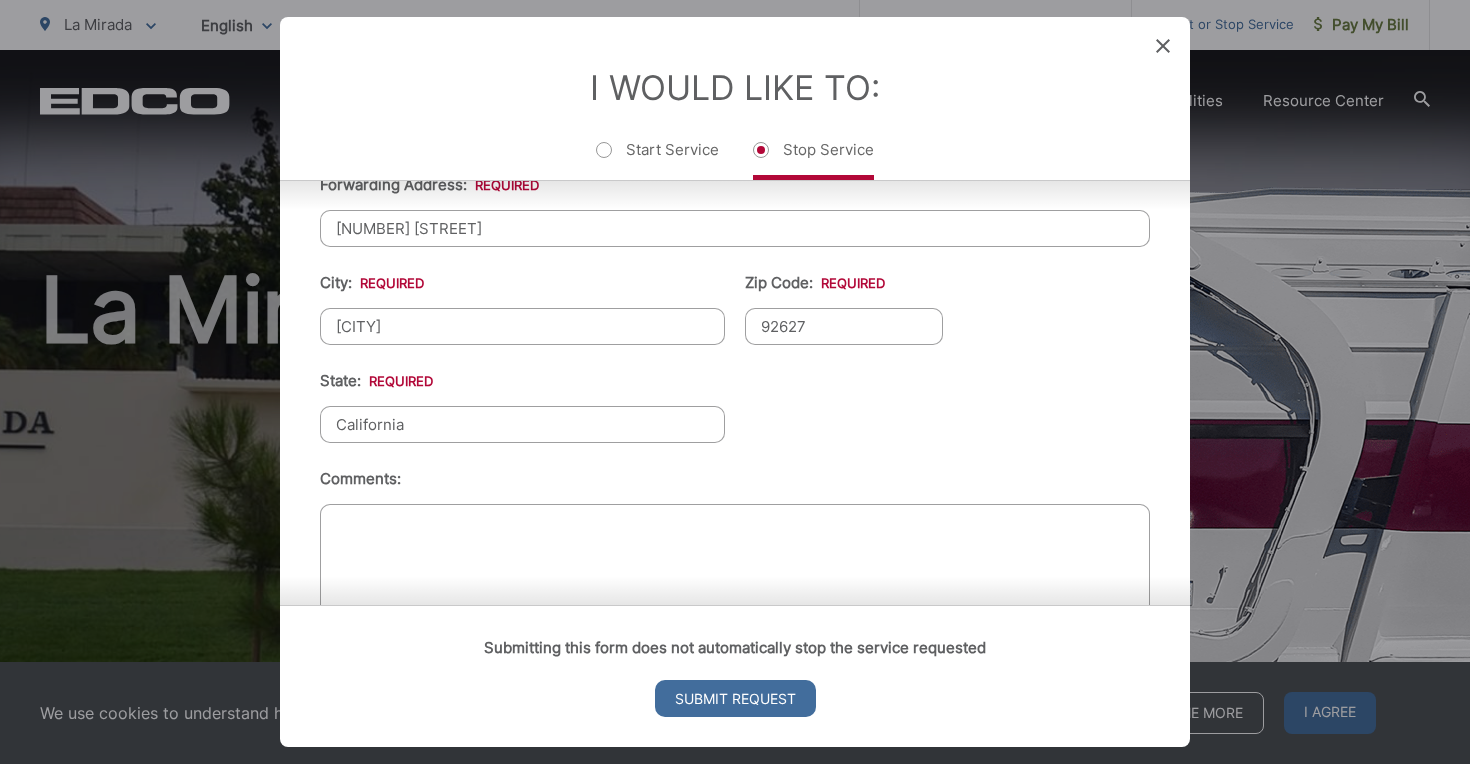 type on "92627" 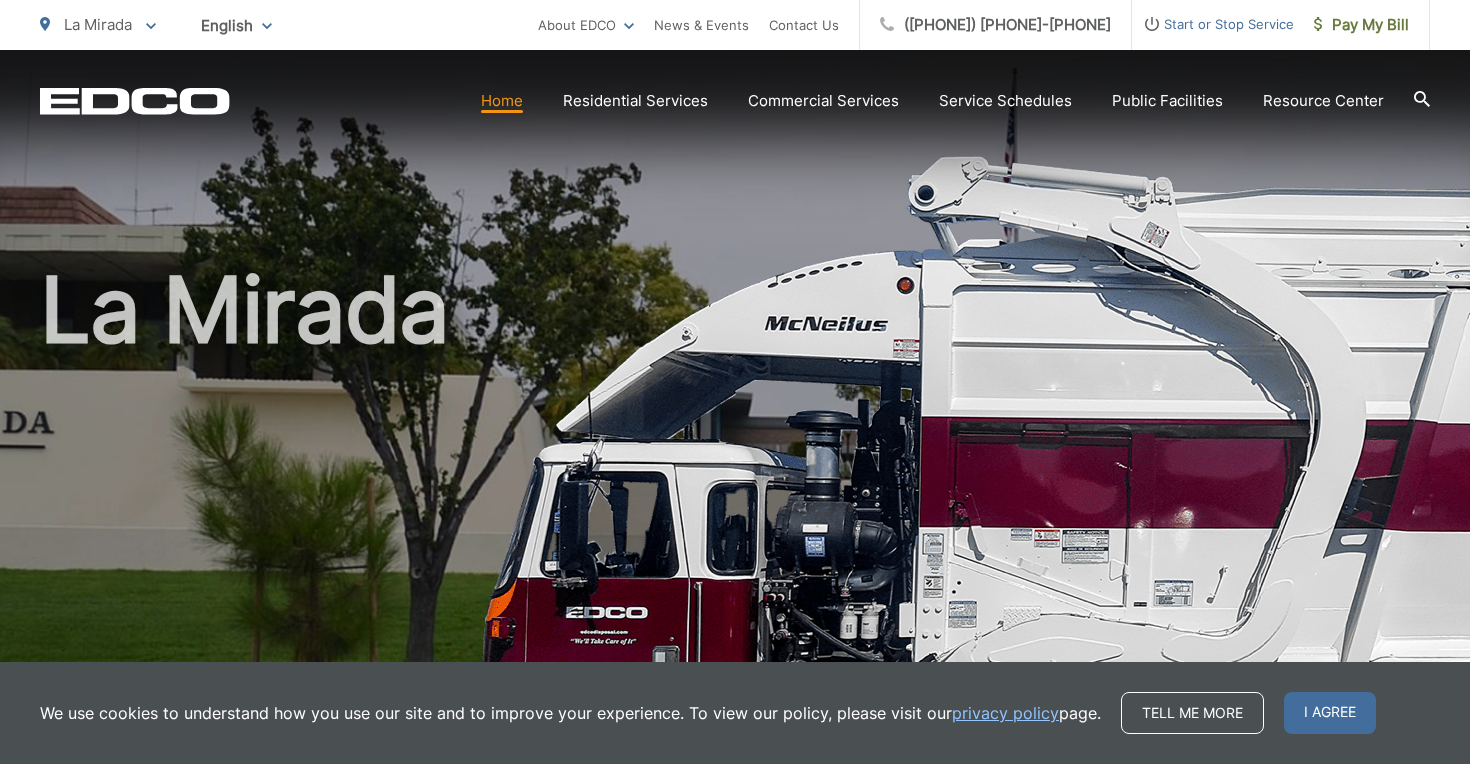 click on "Start or Stop Service" at bounding box center [1213, 24] 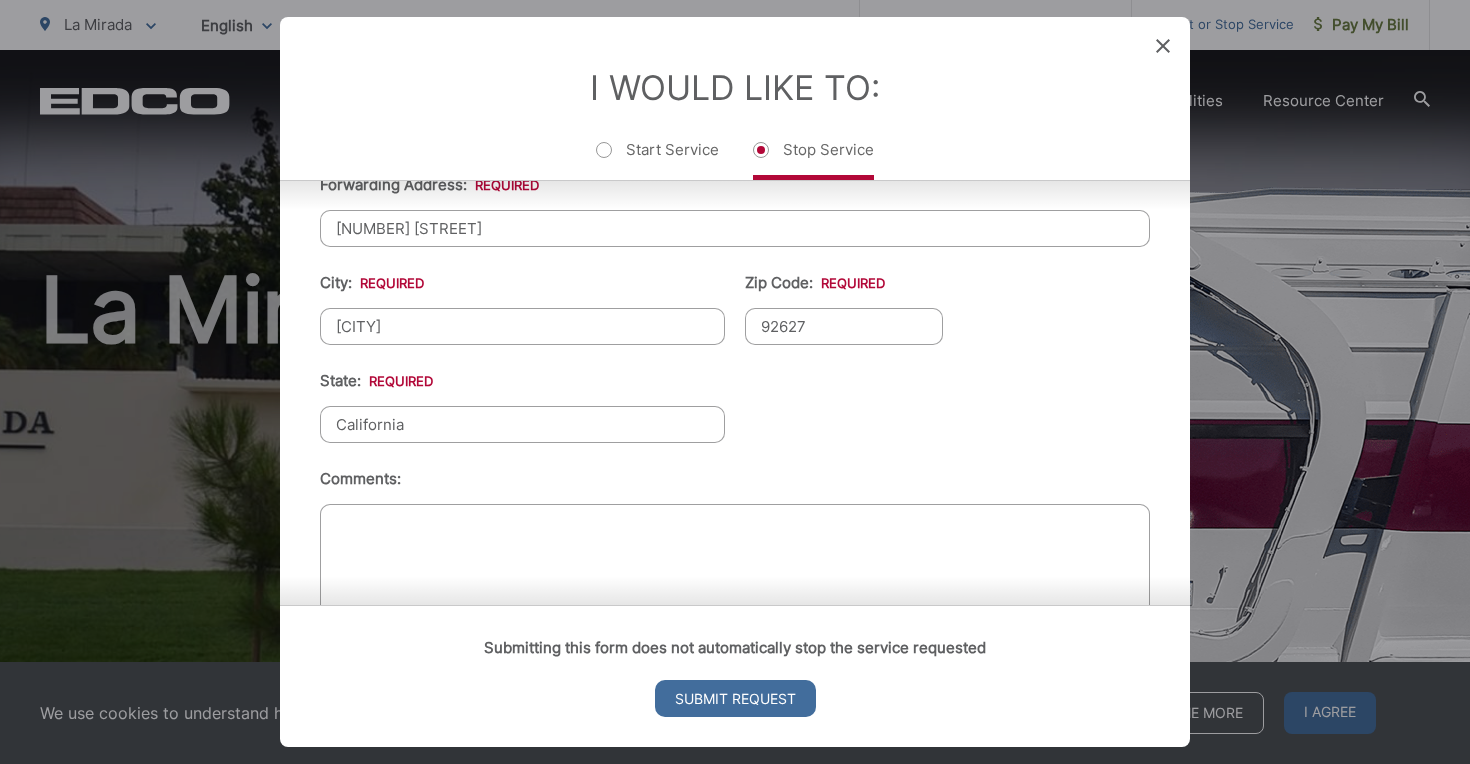 click on "First Name: * [FIRST] Last Name: * [LAST] Telephone: * ([PHONE]) [PHONE]-[PHONE] Email: *
contact@[EXAMPLE.COM]
Service Address 1: * [NUMBER] [STREET] Service Address 2: City: * [CITY] Zip Code: * [ZIPCODE] Billing Address: * Forwarding Address: * [NUMBER] [STREET] City: * [CITY] Zip Code: * [ZIPCODE] State: * [STATE] Comments:" at bounding box center [735, 145] 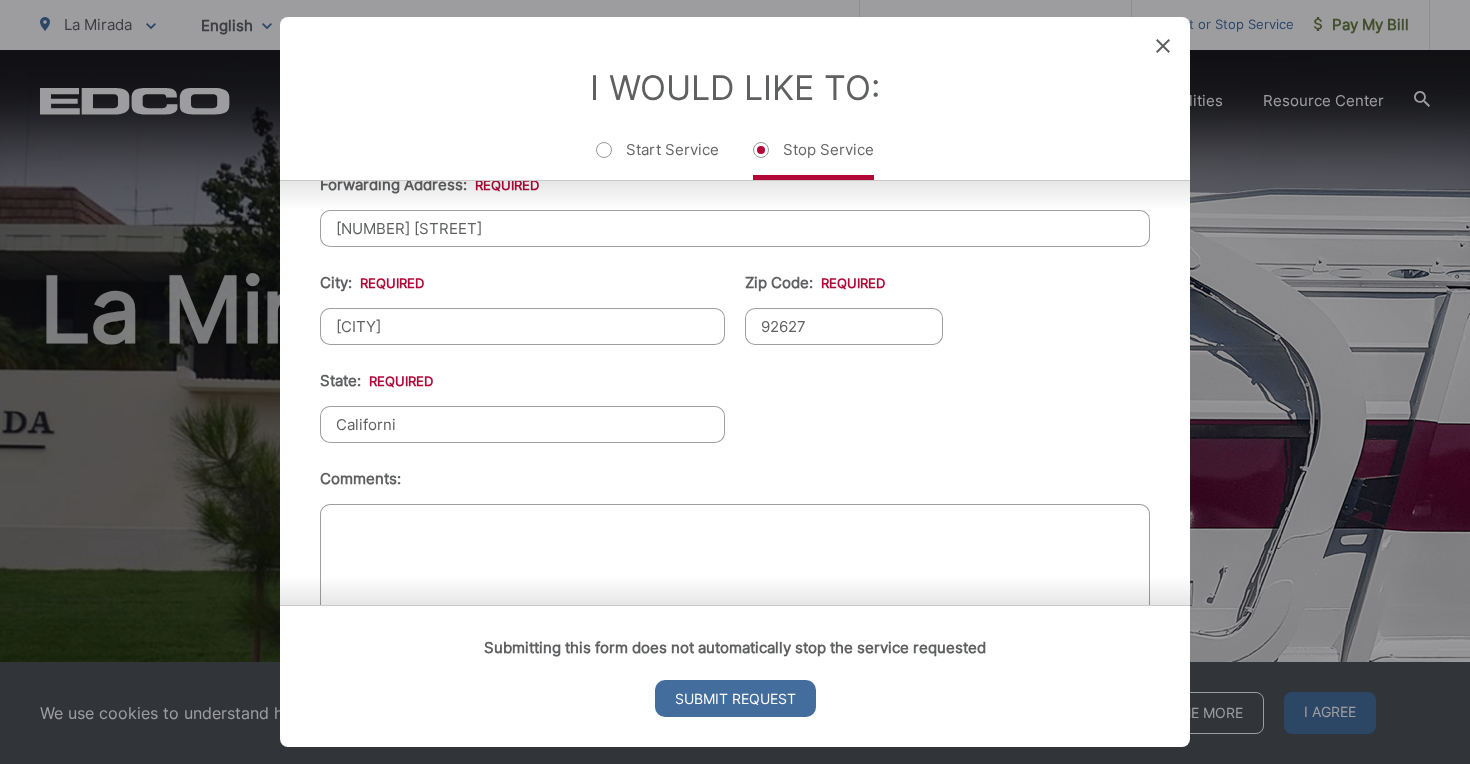 type on "California" 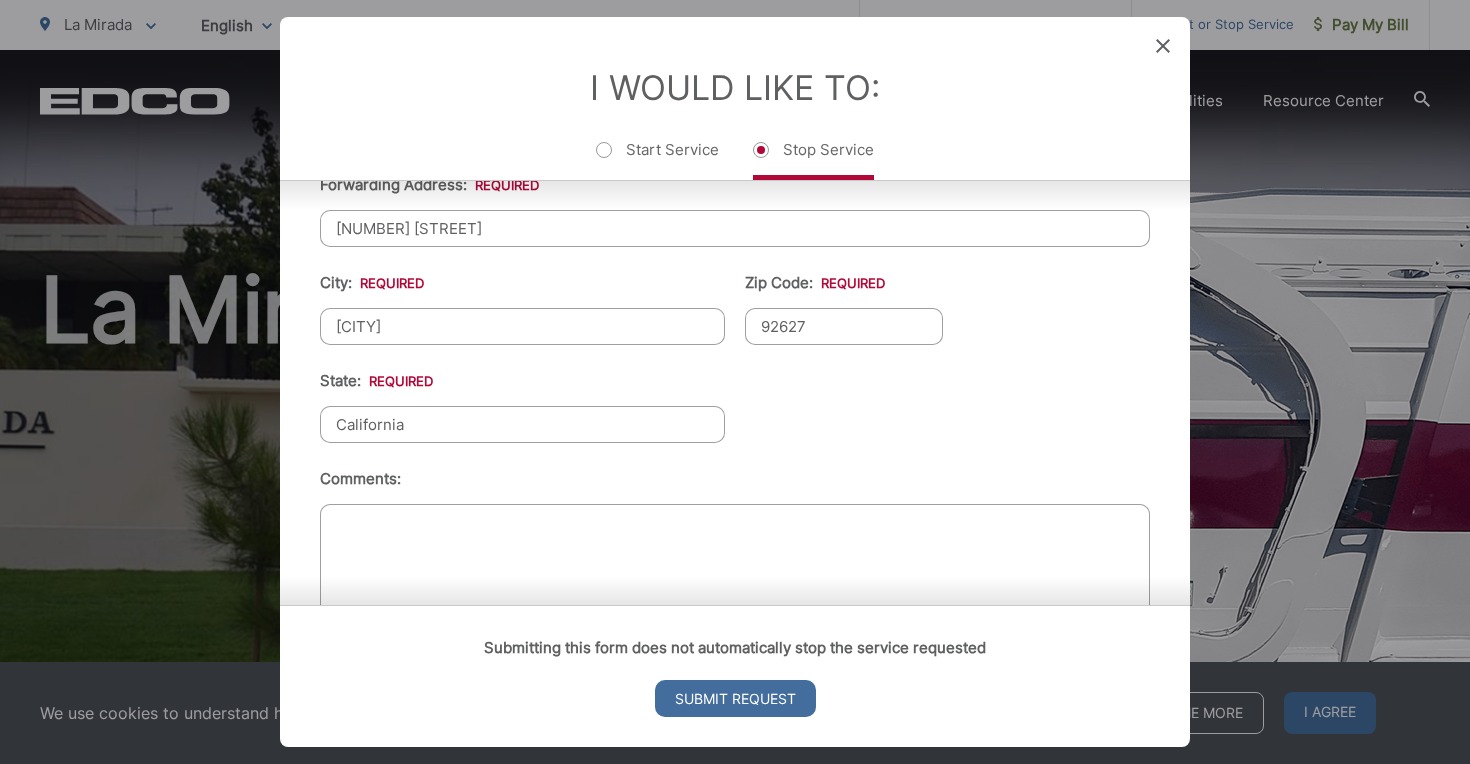 click on "First Name: * [FIRST] Last Name: * [LAST] Telephone: * ([PHONE]) [PHONE]-[PHONE] Email: *
contact@[EXAMPLE.COM]
Service Address 1: * [NUMBER] [STREET] Service Address 2: City: * [CITY] Zip Code: * [ZIPCODE] Billing Address: * Forwarding Address: * [NUMBER] [STREET] City: * [CITY] Zip Code: * [ZIPCODE] State: * [STATE] Comments:" at bounding box center (735, 145) 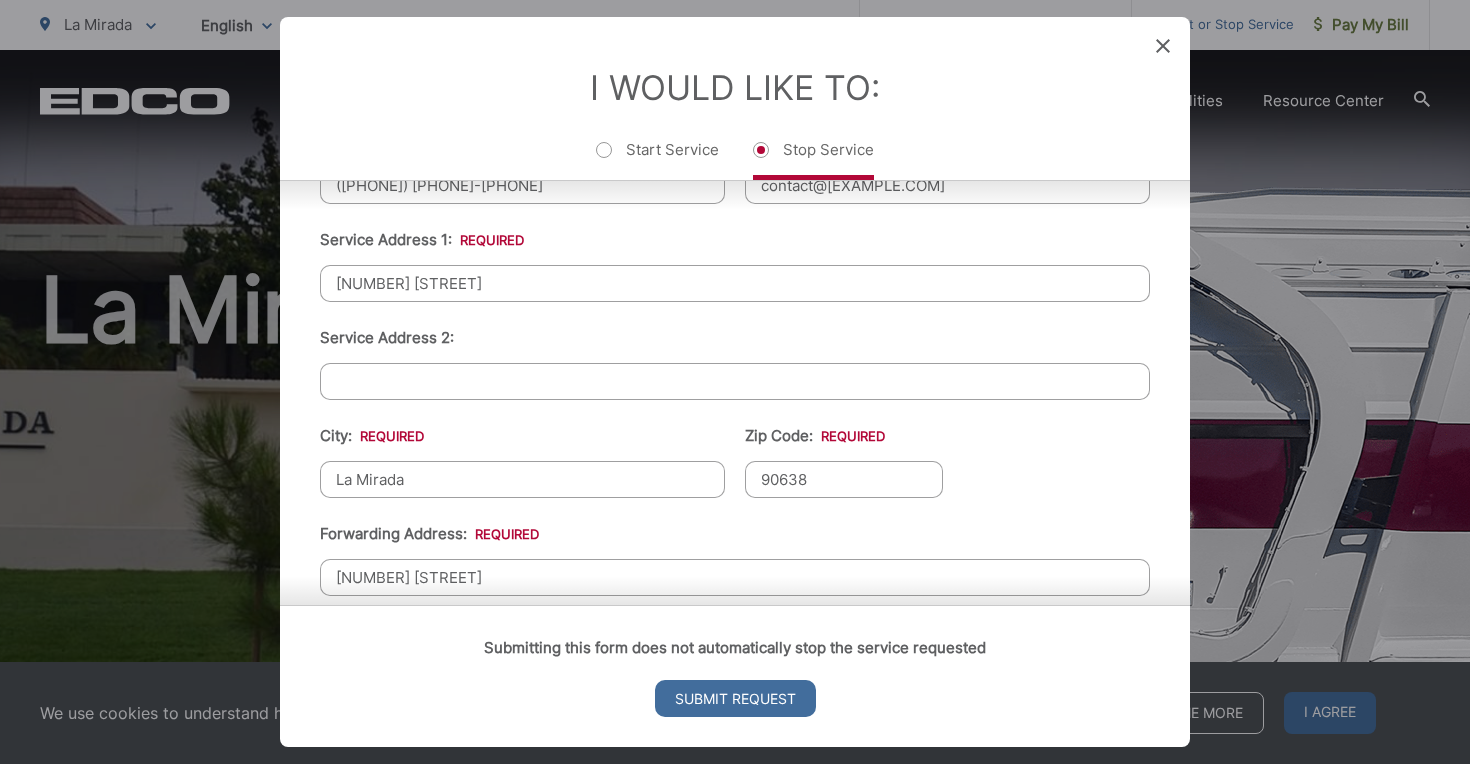 scroll, scrollTop: 883, scrollLeft: 0, axis: vertical 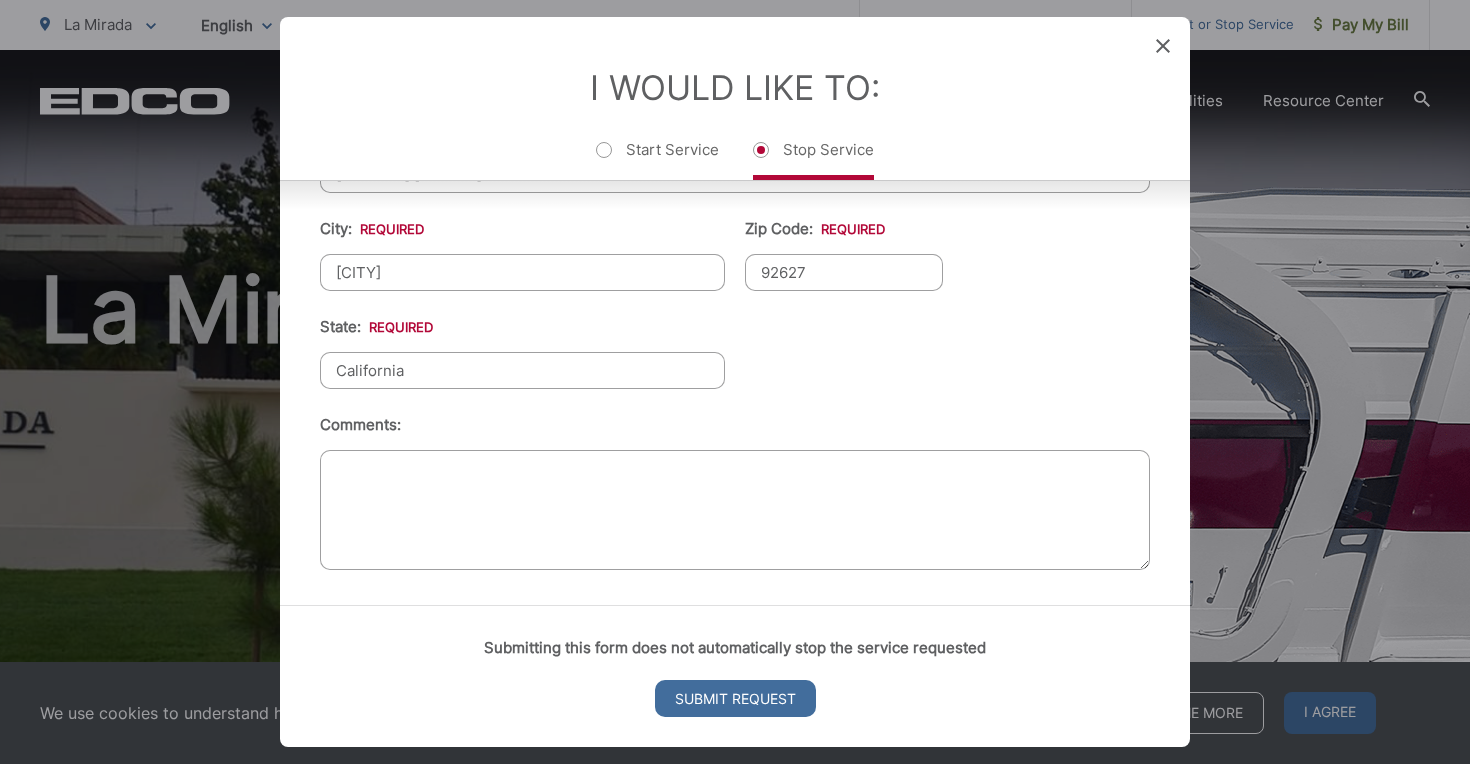 click on "Comments:" at bounding box center (735, 510) 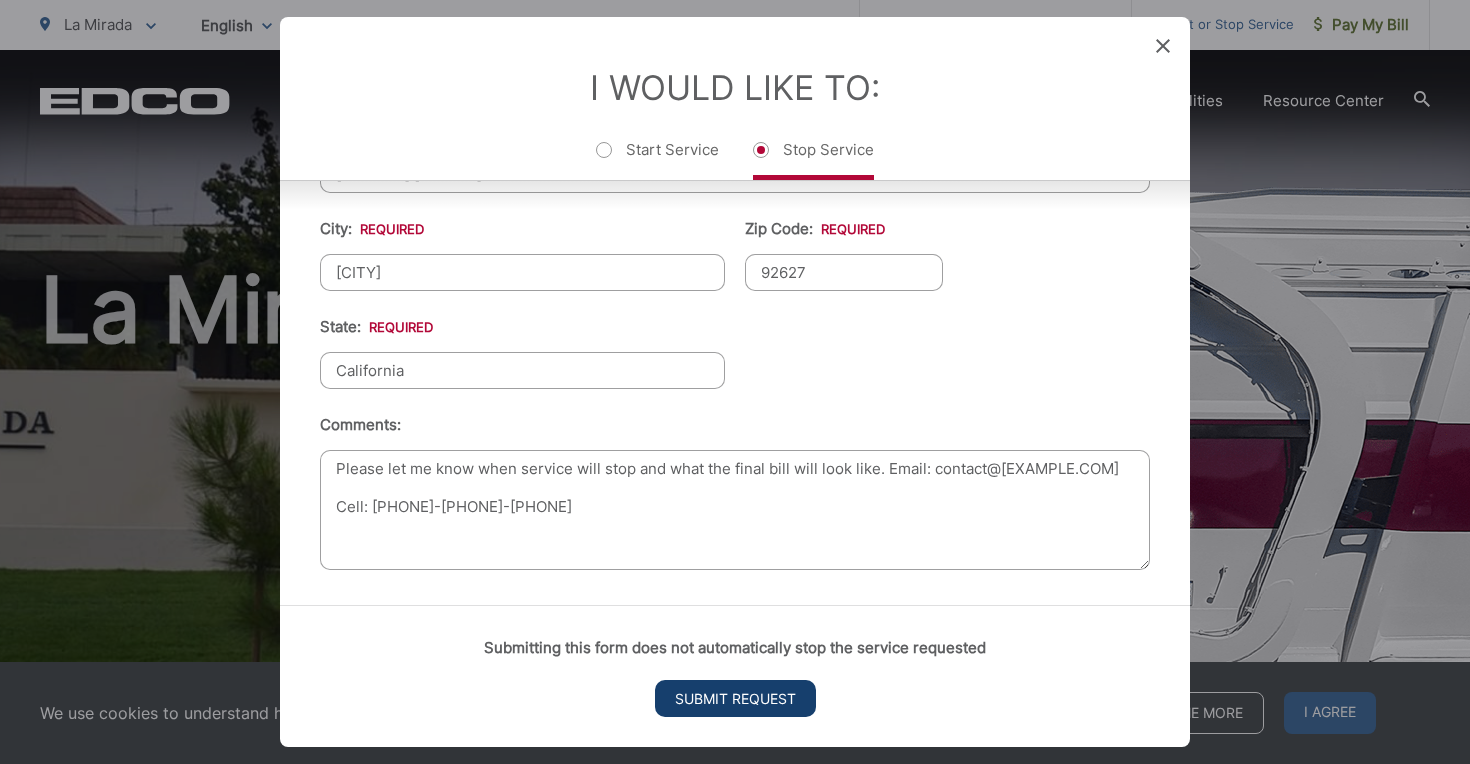 type on "Please let me know when service will stop and what the final bill will look like. Email: contact@[EXAMPLE.COM]
Cell: [PHONE]-[PHONE]-[PHONE]" 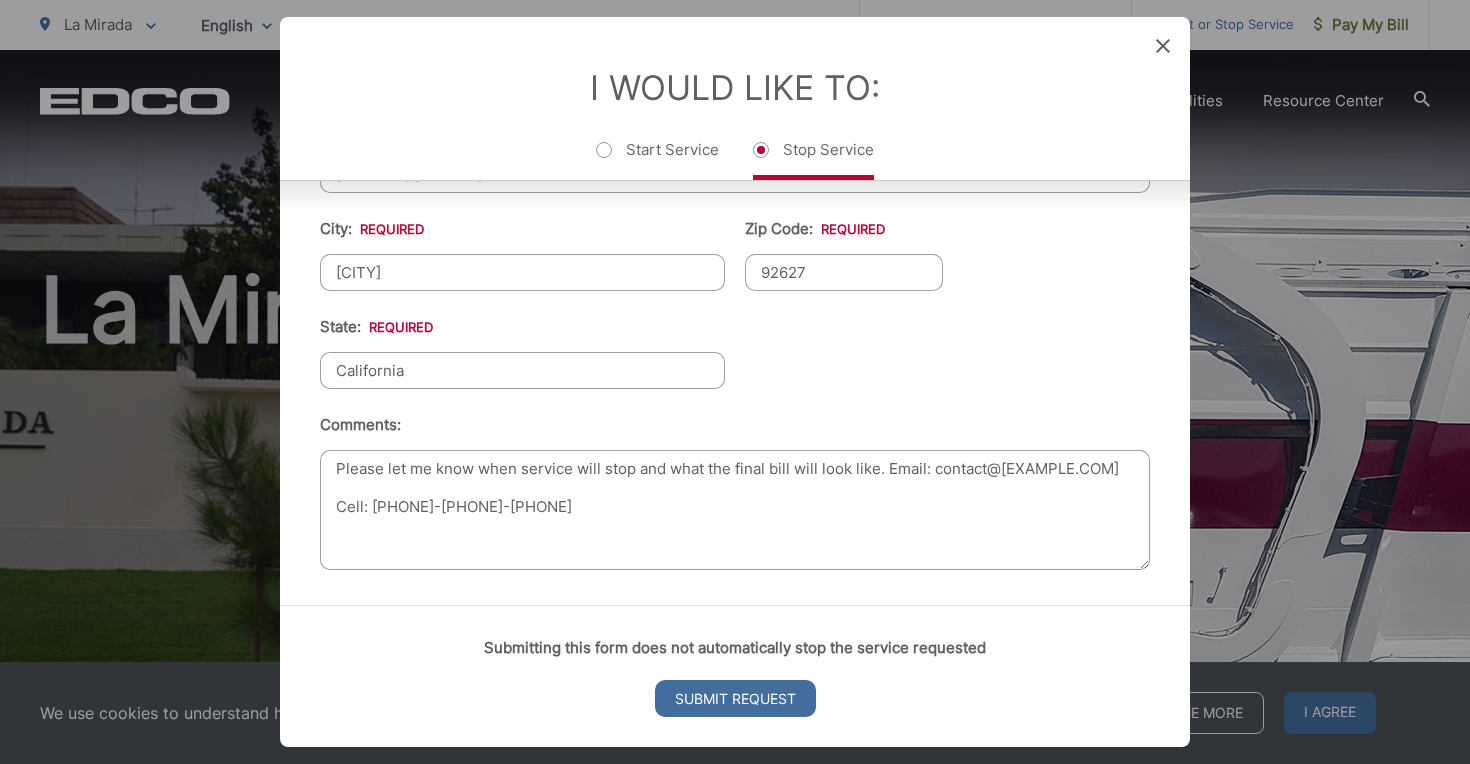 scroll, scrollTop: 0, scrollLeft: 0, axis: both 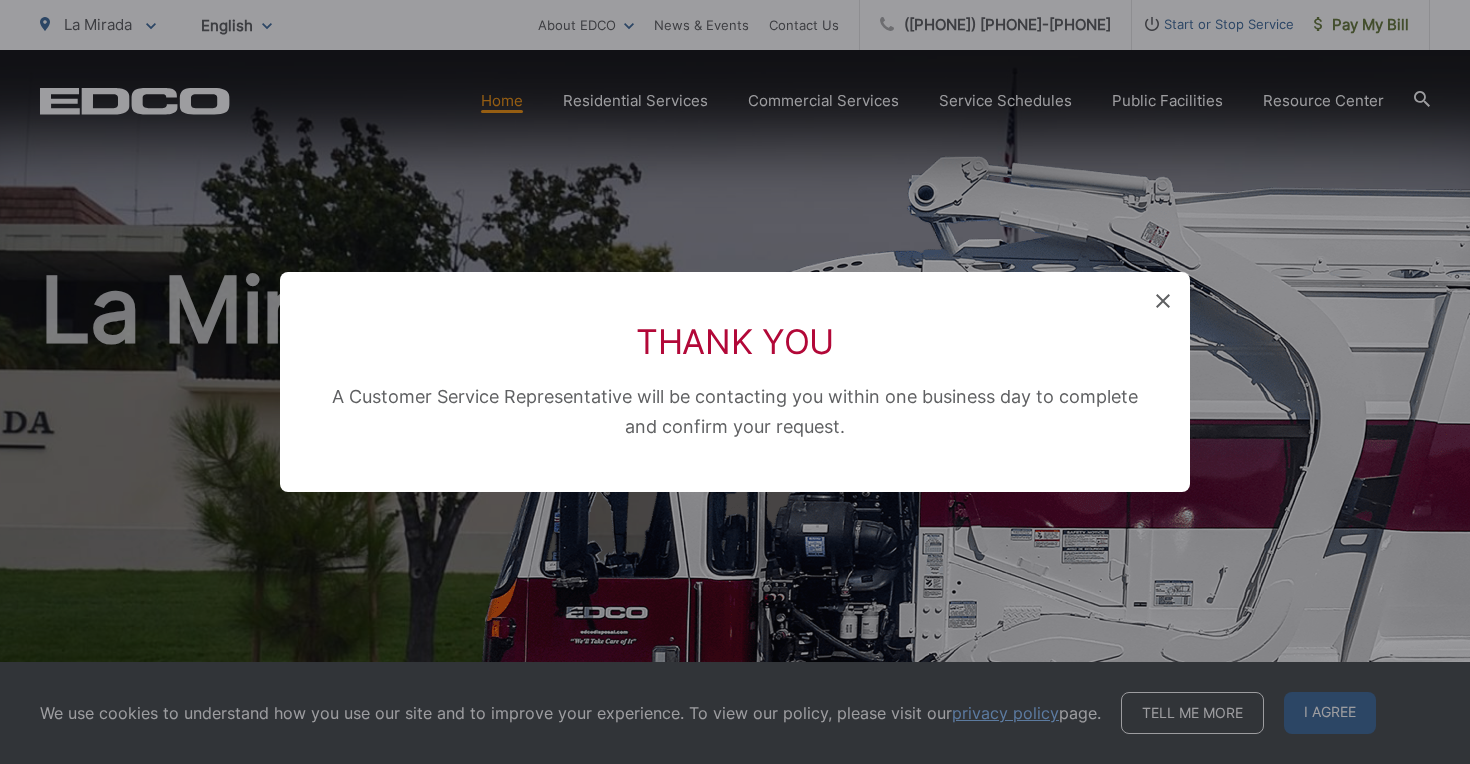 click 